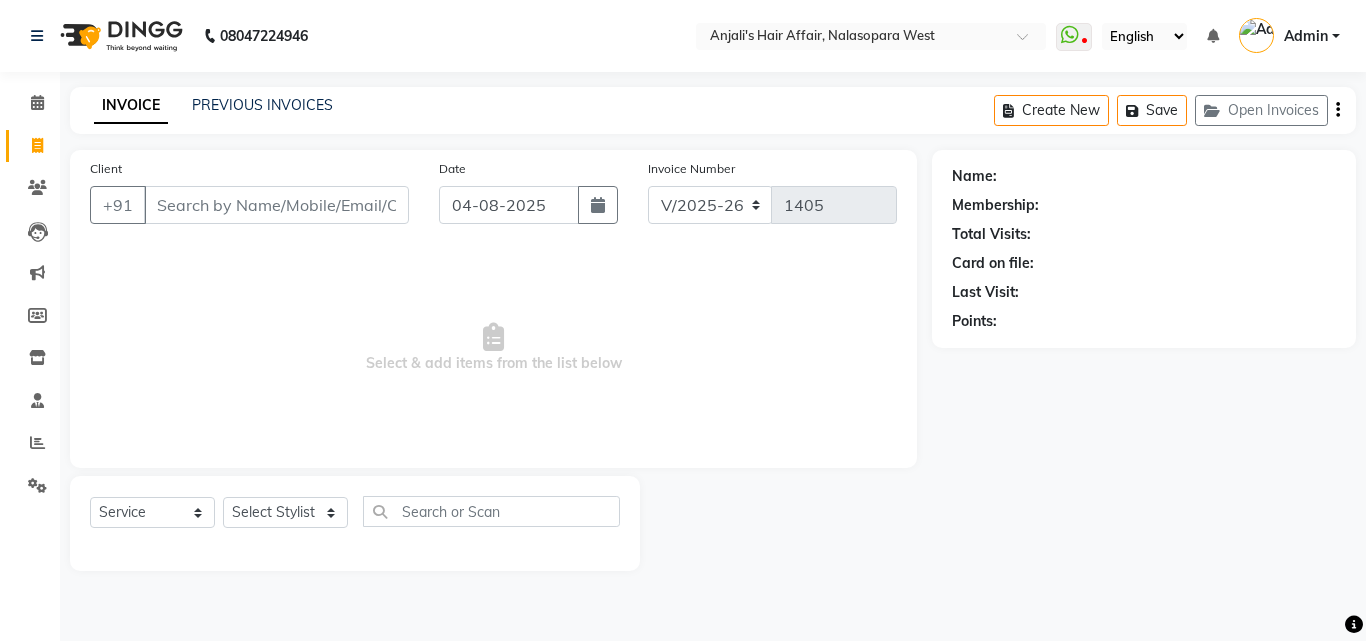 select on "6172" 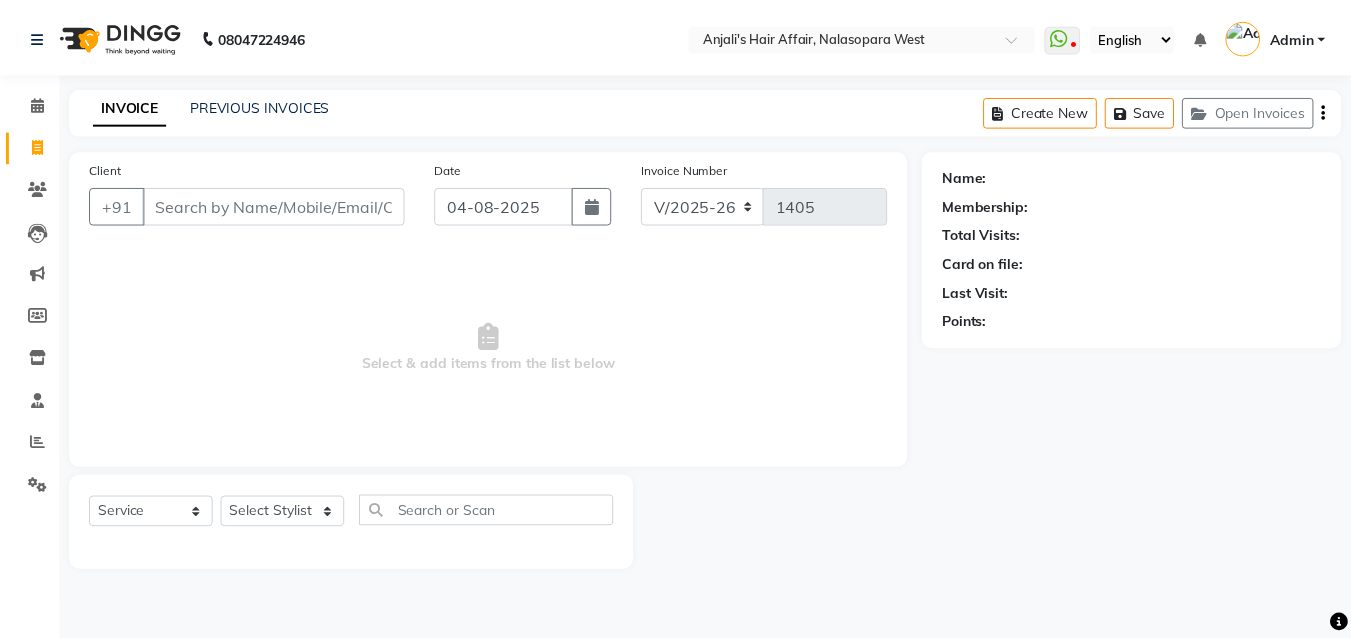 scroll, scrollTop: 0, scrollLeft: 0, axis: both 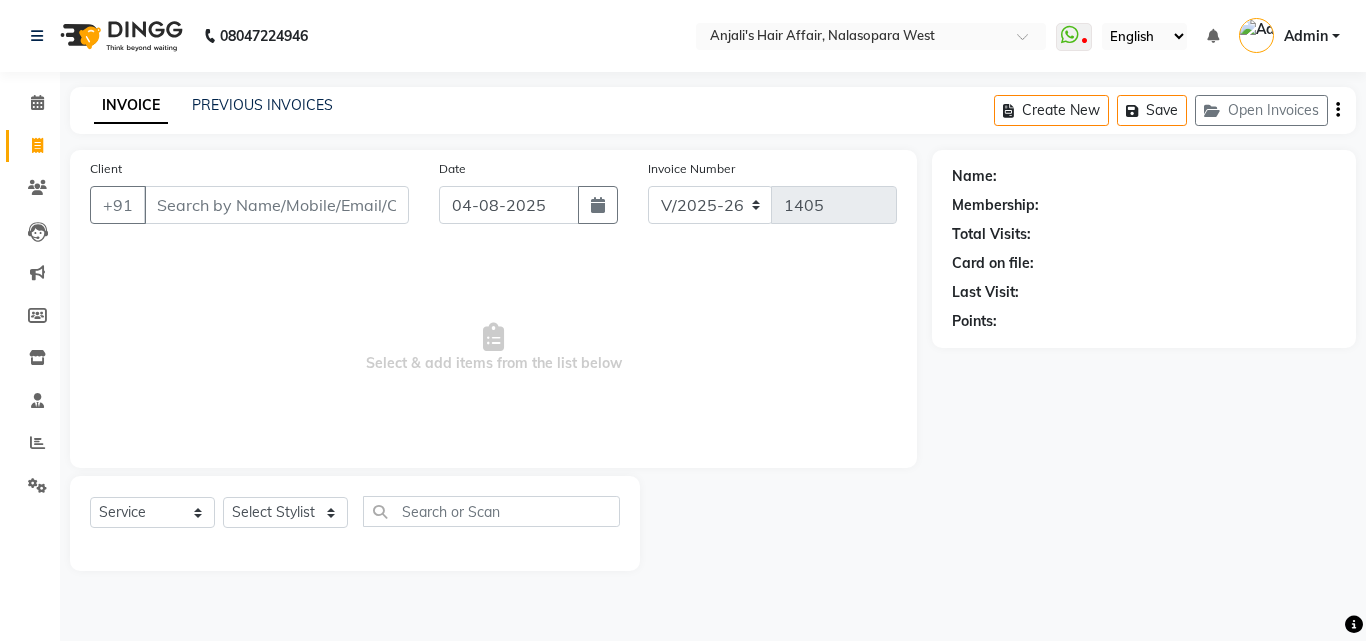 select on "86313" 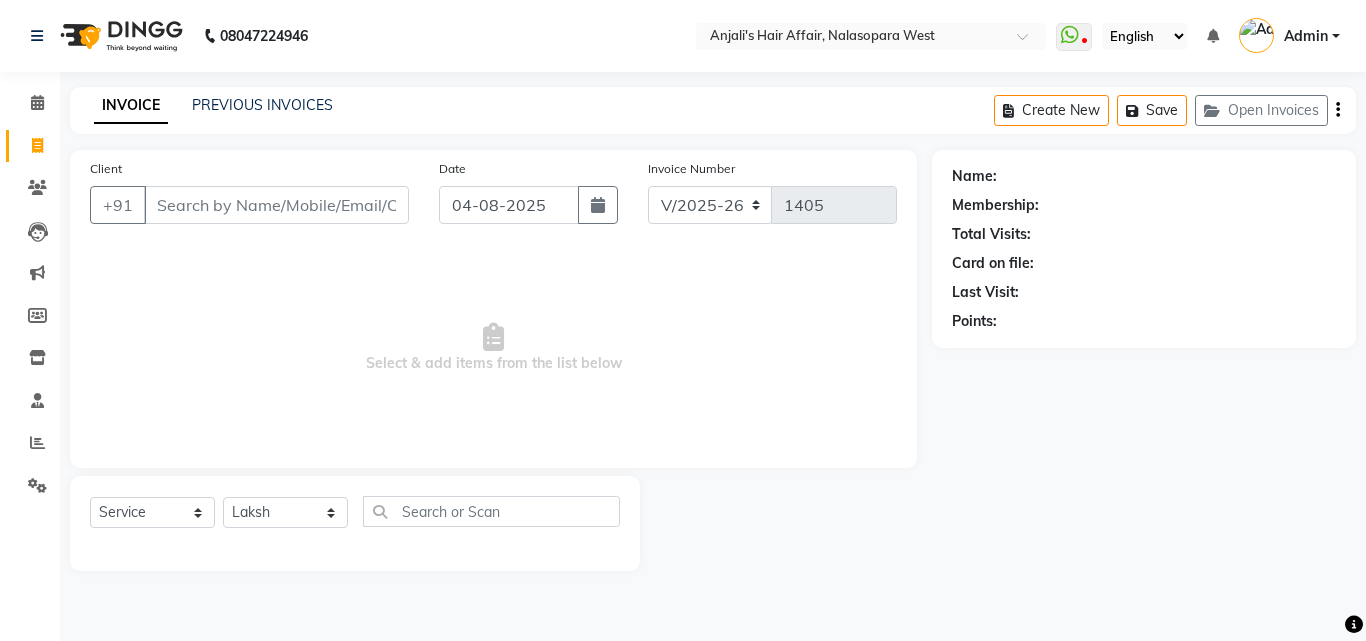 click on "Select Stylist [FIRST] [LAST] Hair Affair [FIRST] [LAST] [FIRST] [LAST] [FIRST] [LAST] [FIRST] [LAST] [FIRST] [LAST] [FIRST] [LAST]" 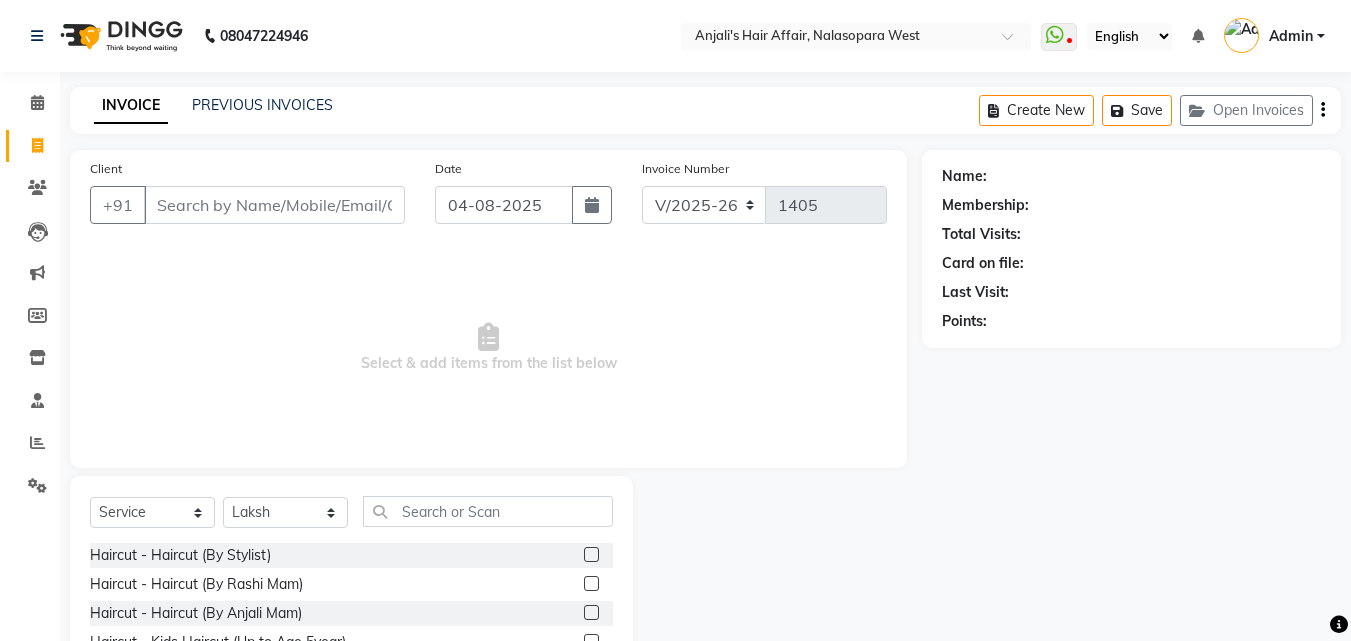 click on "Select  Service  Product  Membership  Package Voucher Prepaid Gift Card  Select Stylist [FIRST] [LAST] Hair Affair [FIRST] [LAST] [FIRST] [LAST] [FIRST] [LAST] [FIRST] [LAST] [FIRST] [LAST] [FIRST] [LAST]  [FIRST] [LAST]" 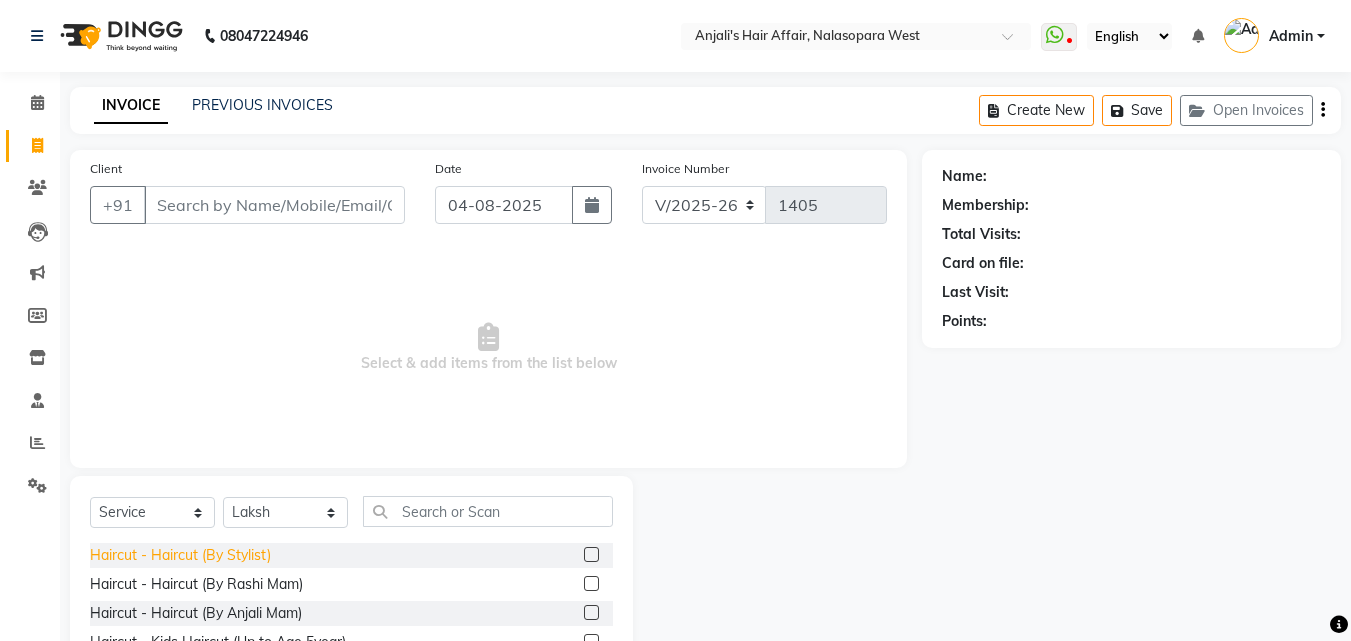 click on "Haircut - Haircut (By Stylist)" 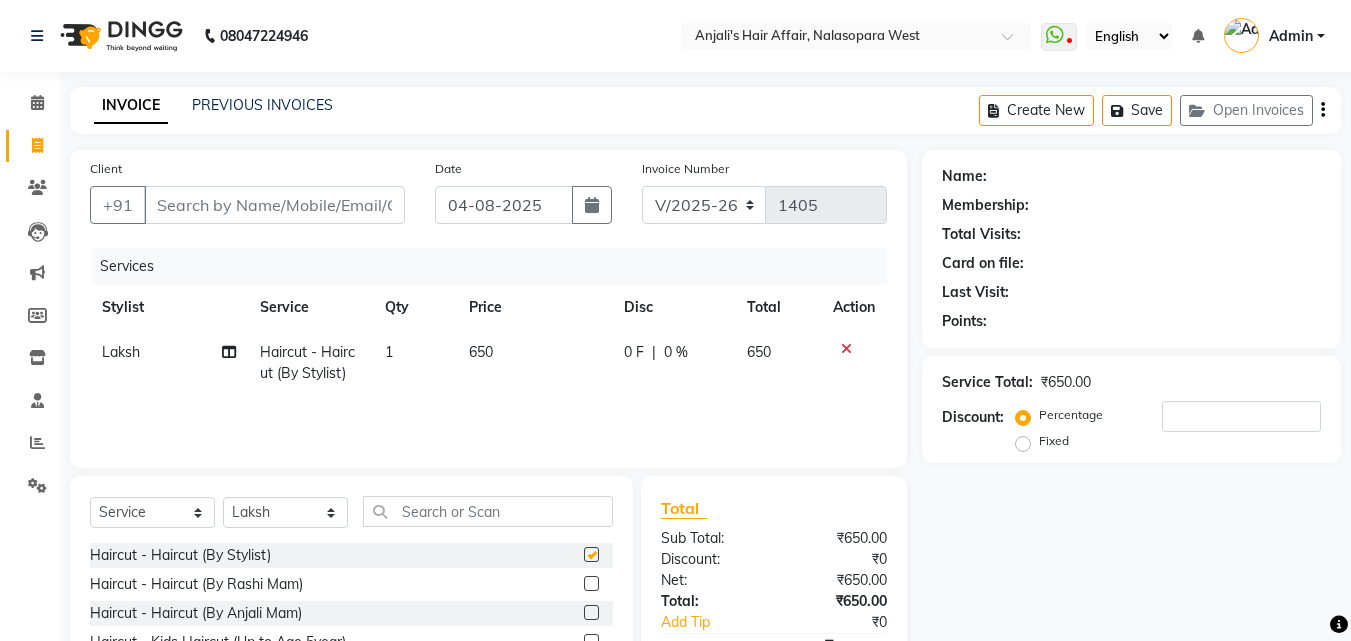 checkbox on "false" 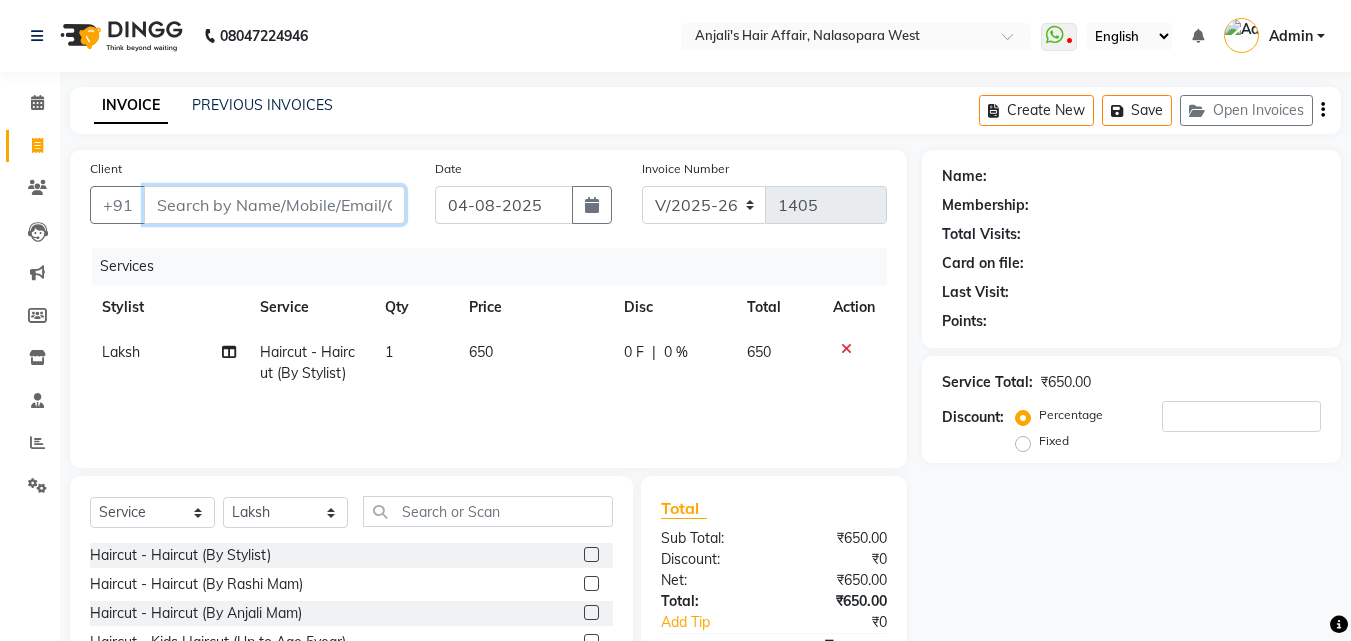 click on "Client" at bounding box center (274, 205) 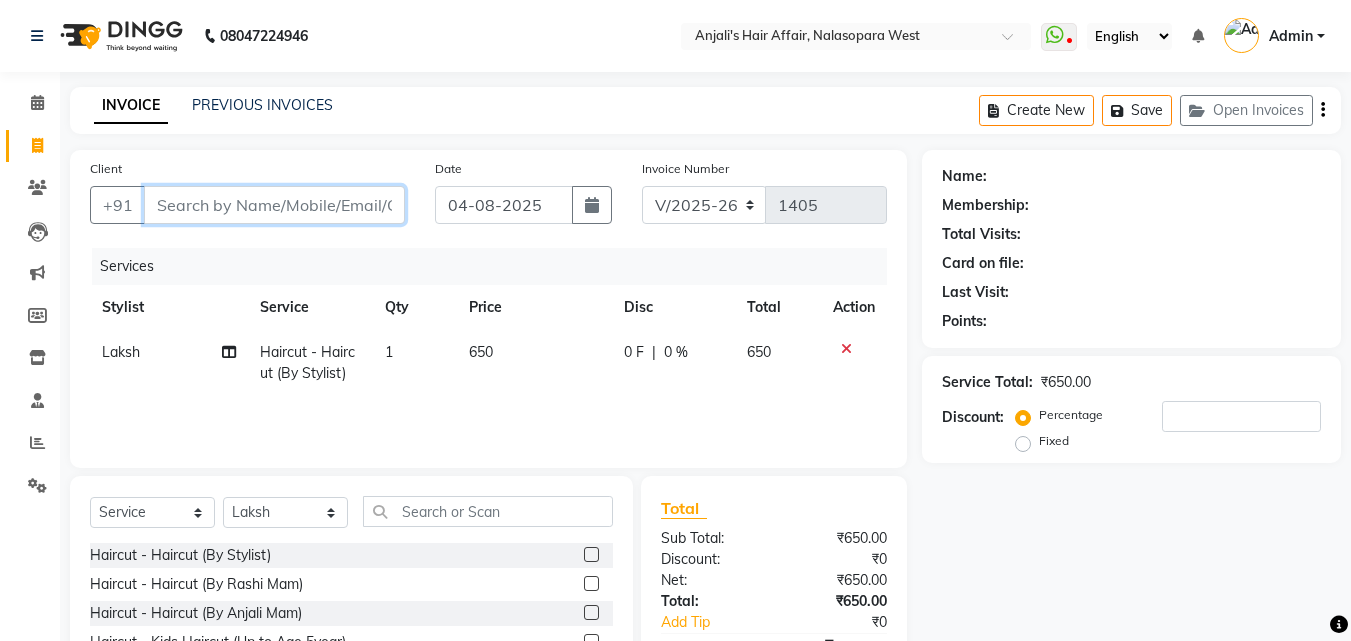 type on "s" 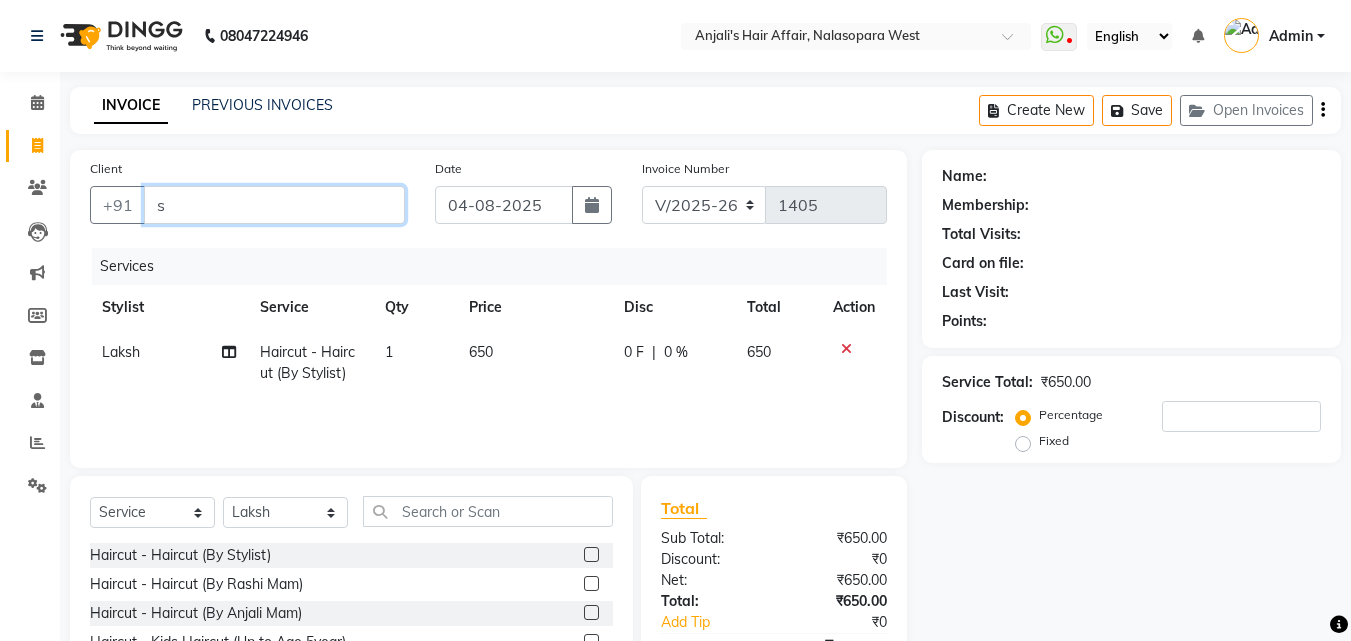 type on "0" 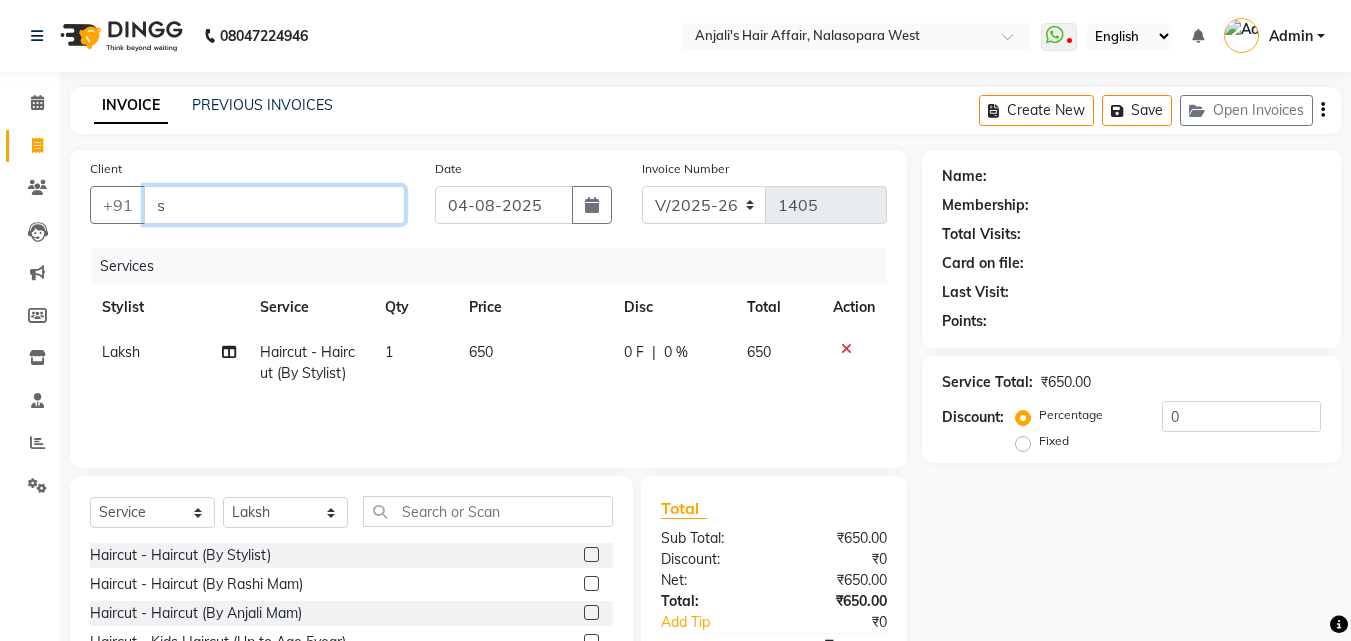 type on "s" 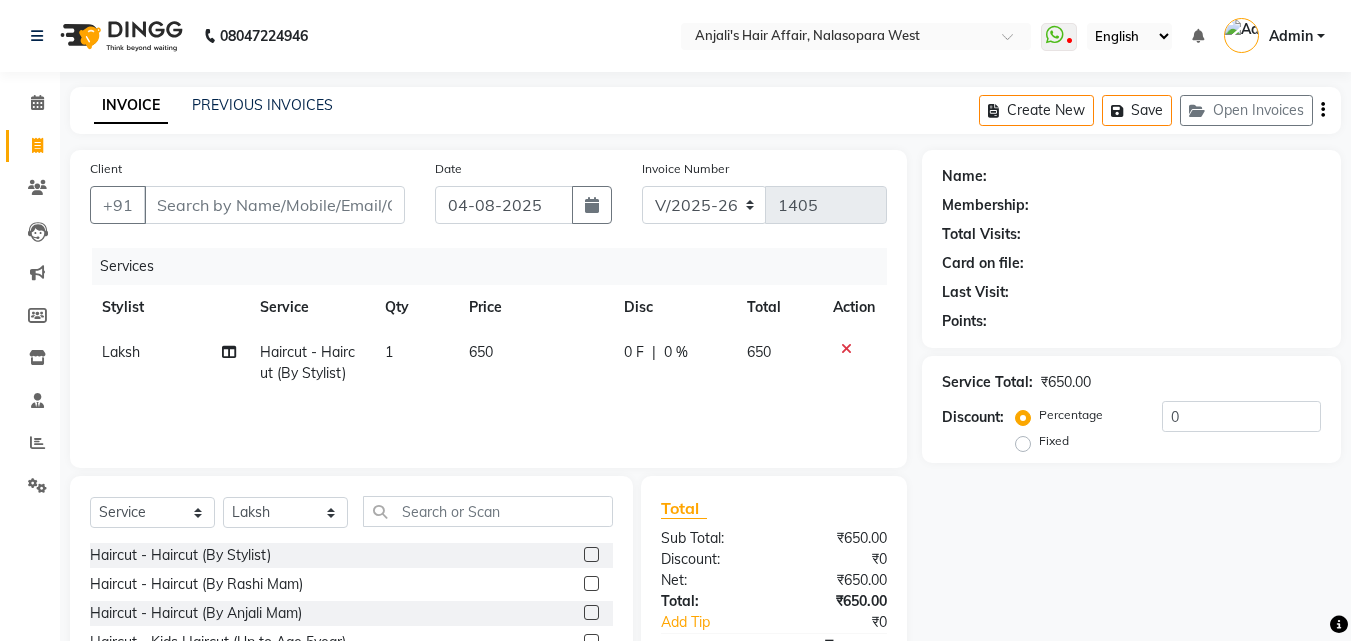 drag, startPoint x: 29, startPoint y: 142, endPoint x: 836, endPoint y: 143, distance: 807.0006 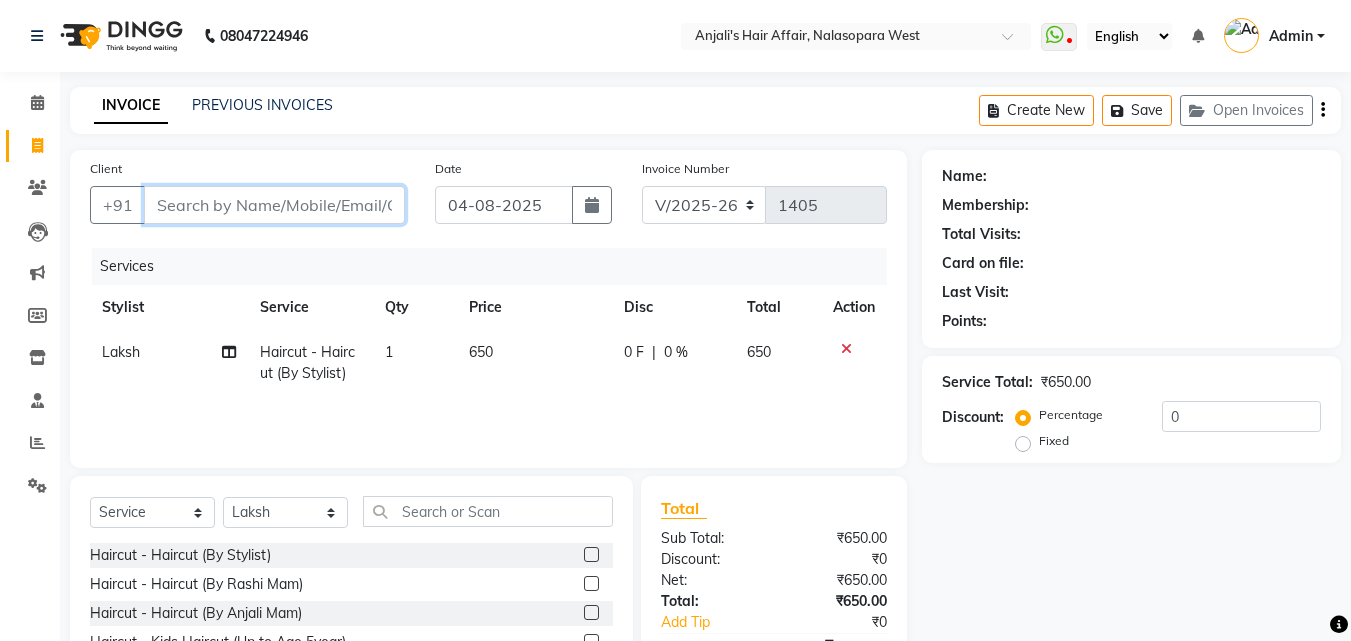 click on "Client" at bounding box center (274, 205) 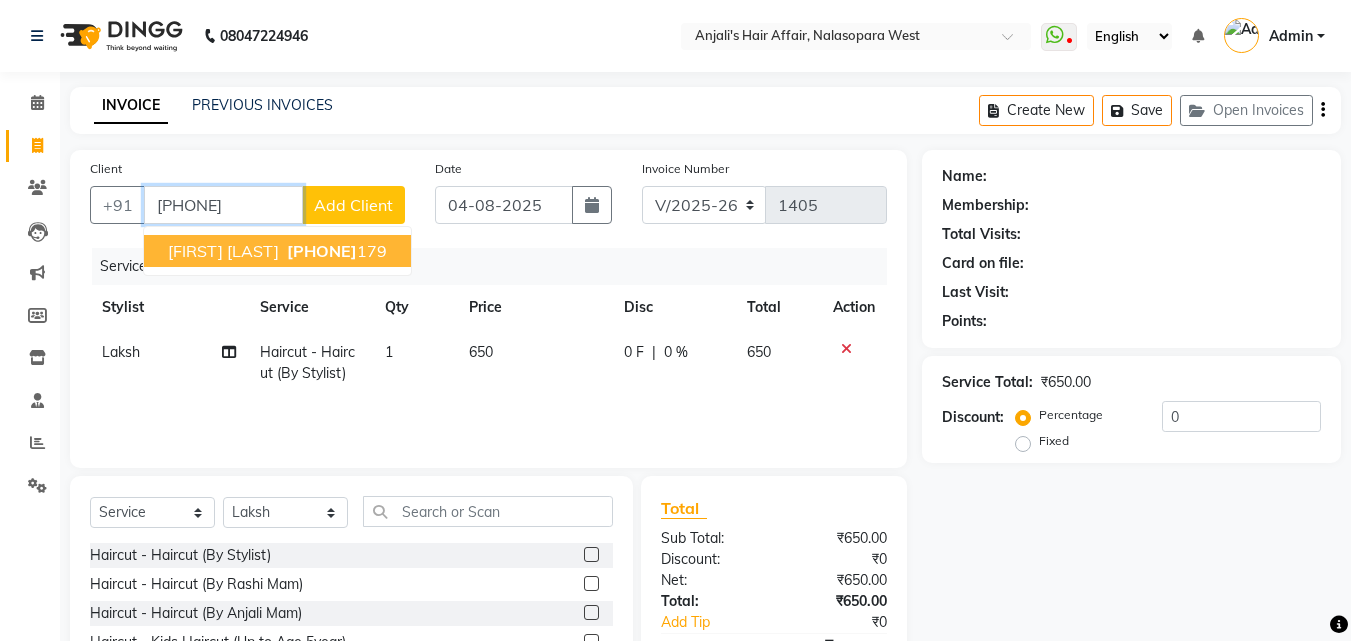 click on "Pushkara Kadoo" at bounding box center [223, 251] 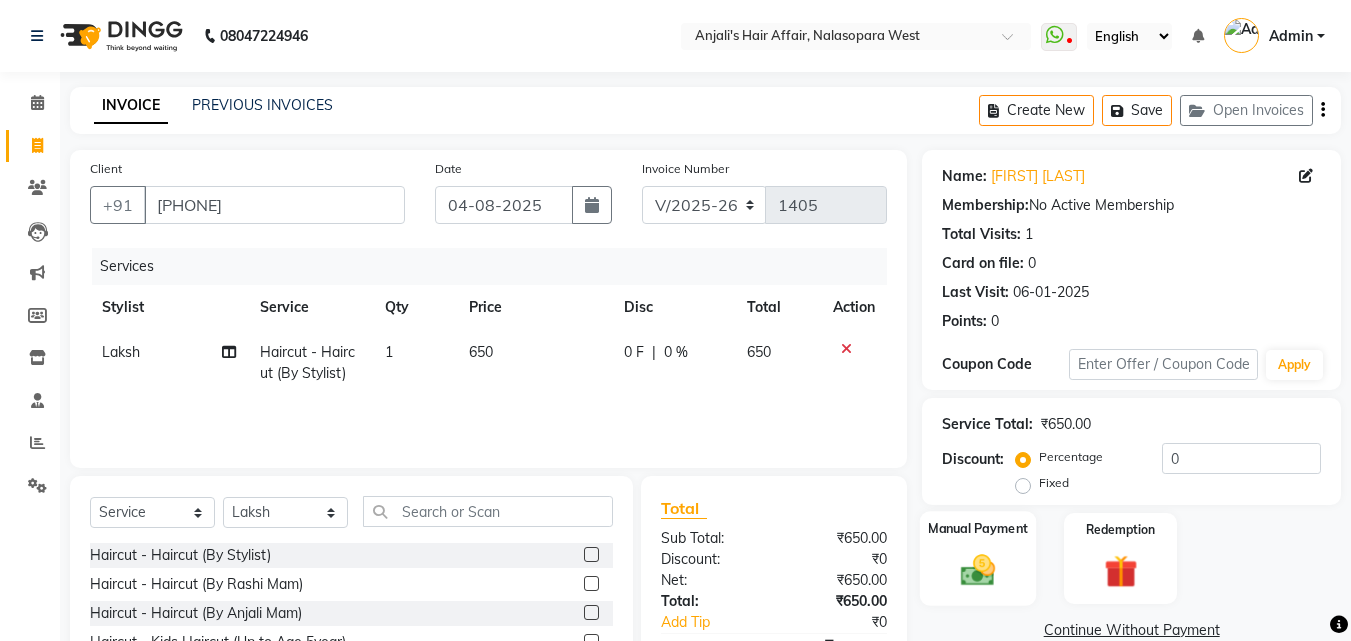 click 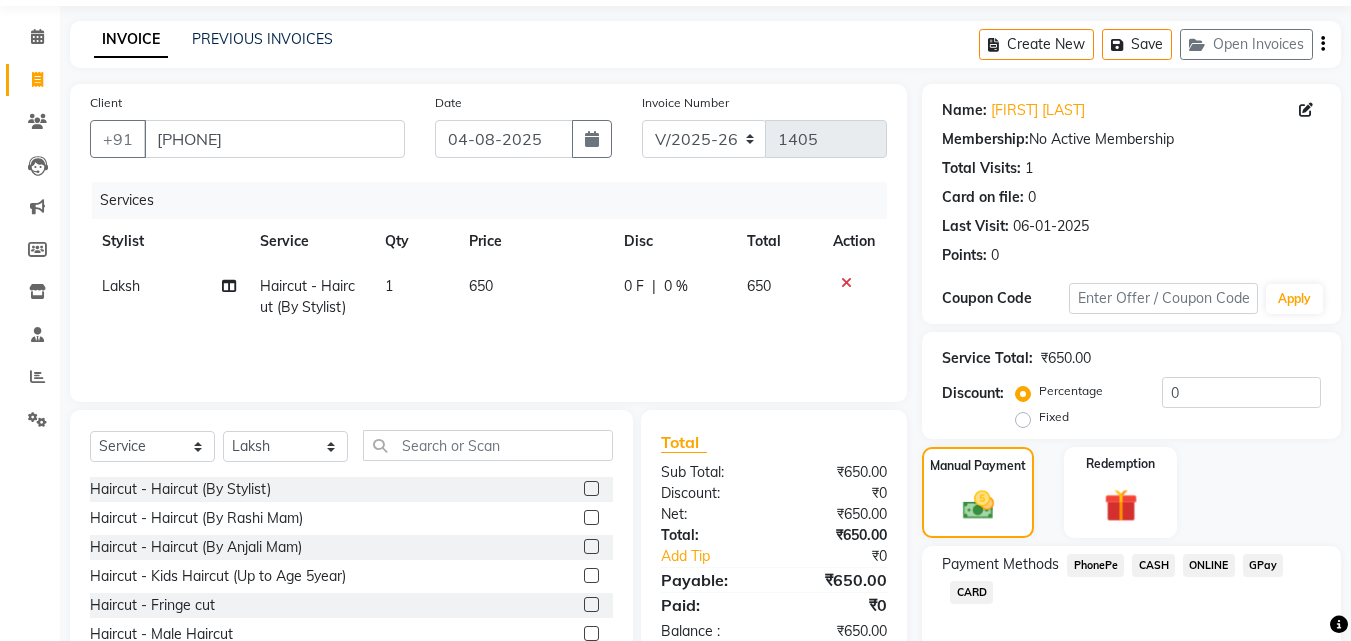 scroll, scrollTop: 162, scrollLeft: 0, axis: vertical 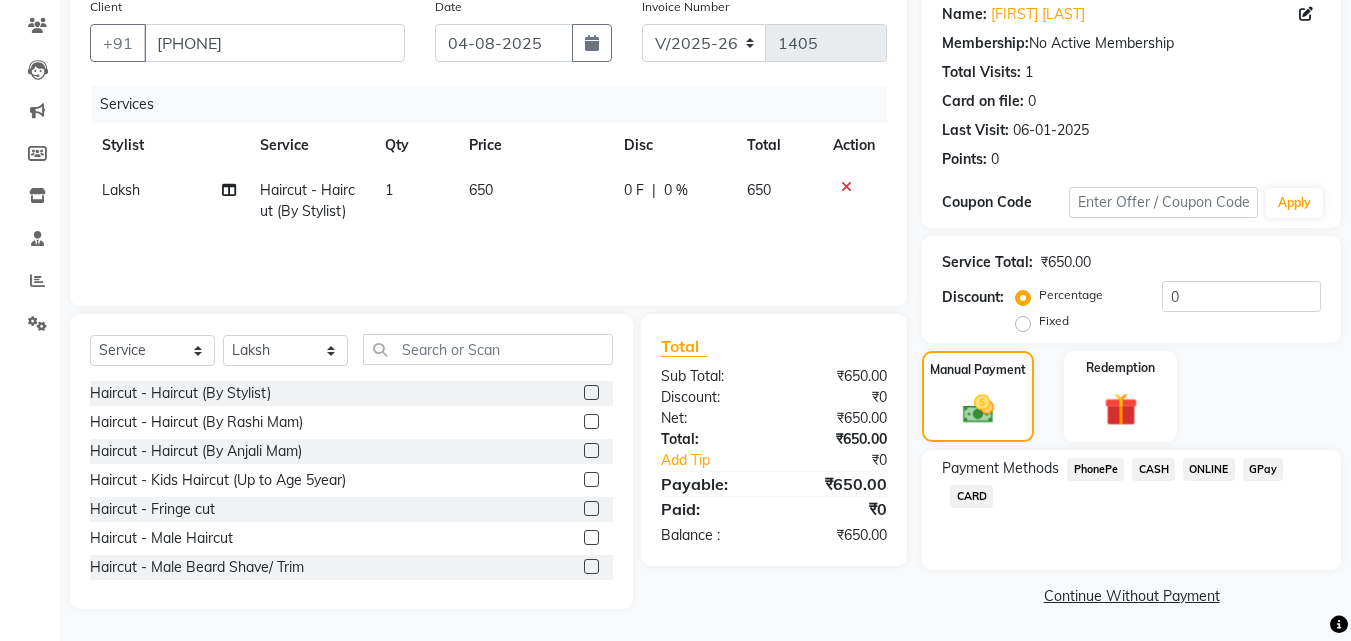 click on "GPay" 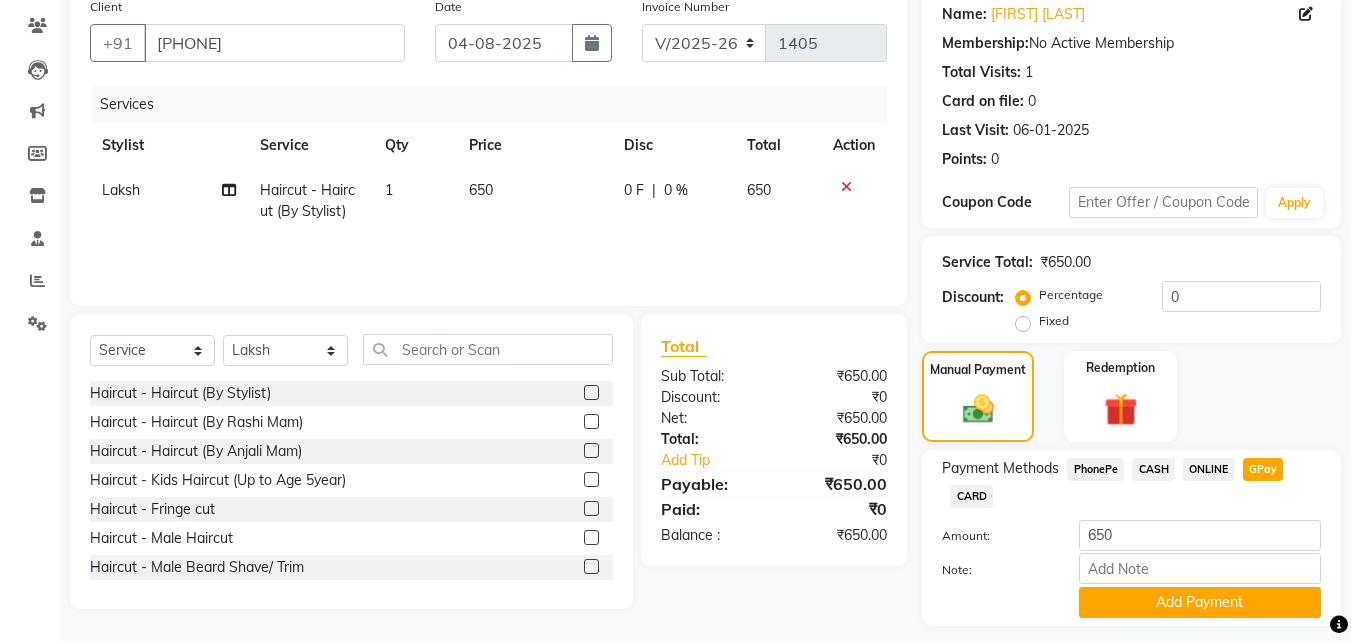 scroll, scrollTop: 218, scrollLeft: 0, axis: vertical 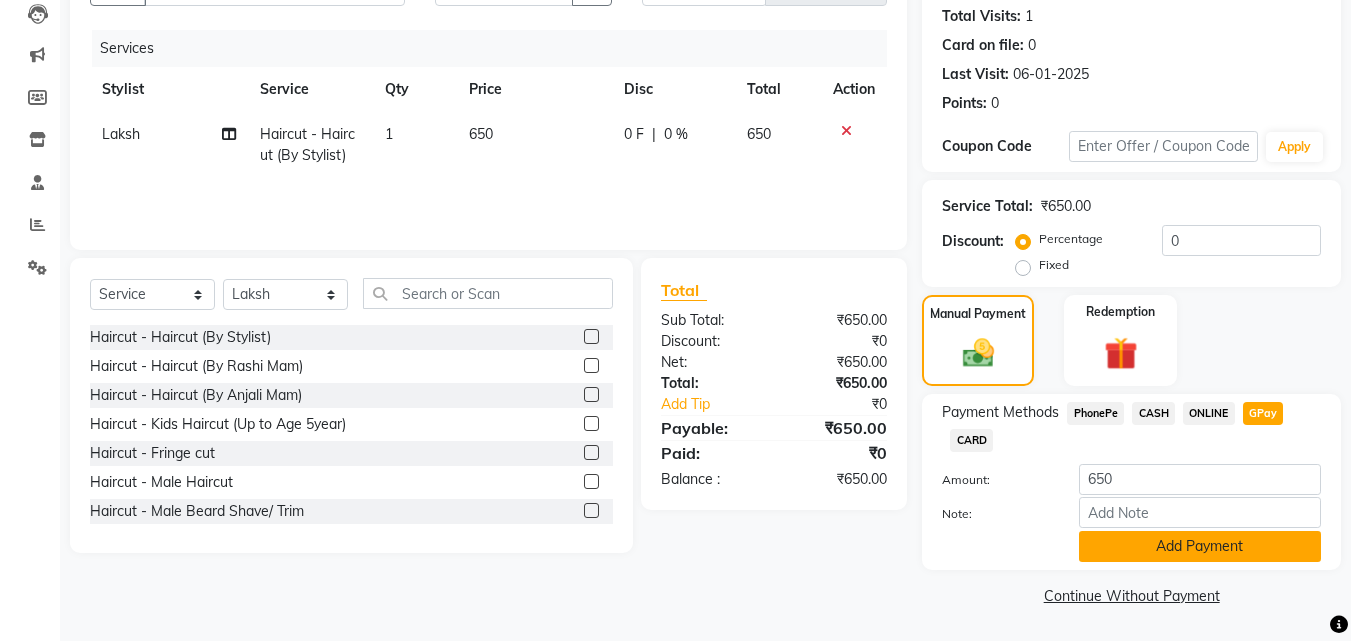 click on "Add Payment" 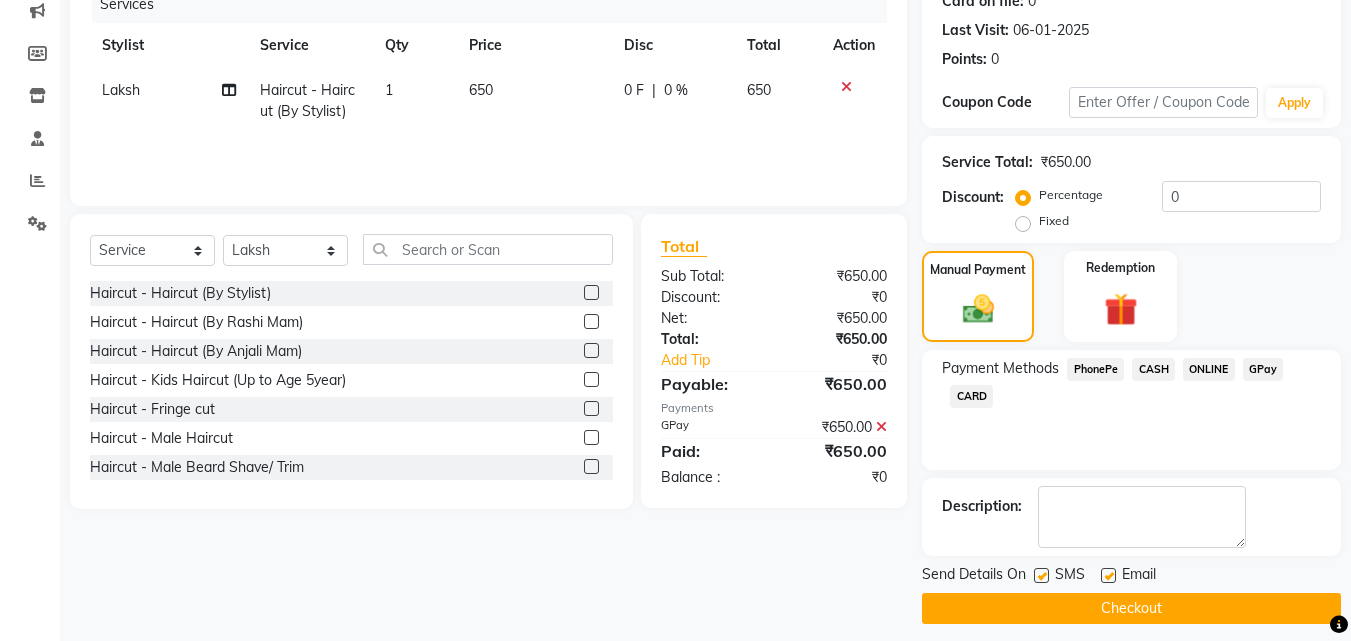 scroll, scrollTop: 275, scrollLeft: 0, axis: vertical 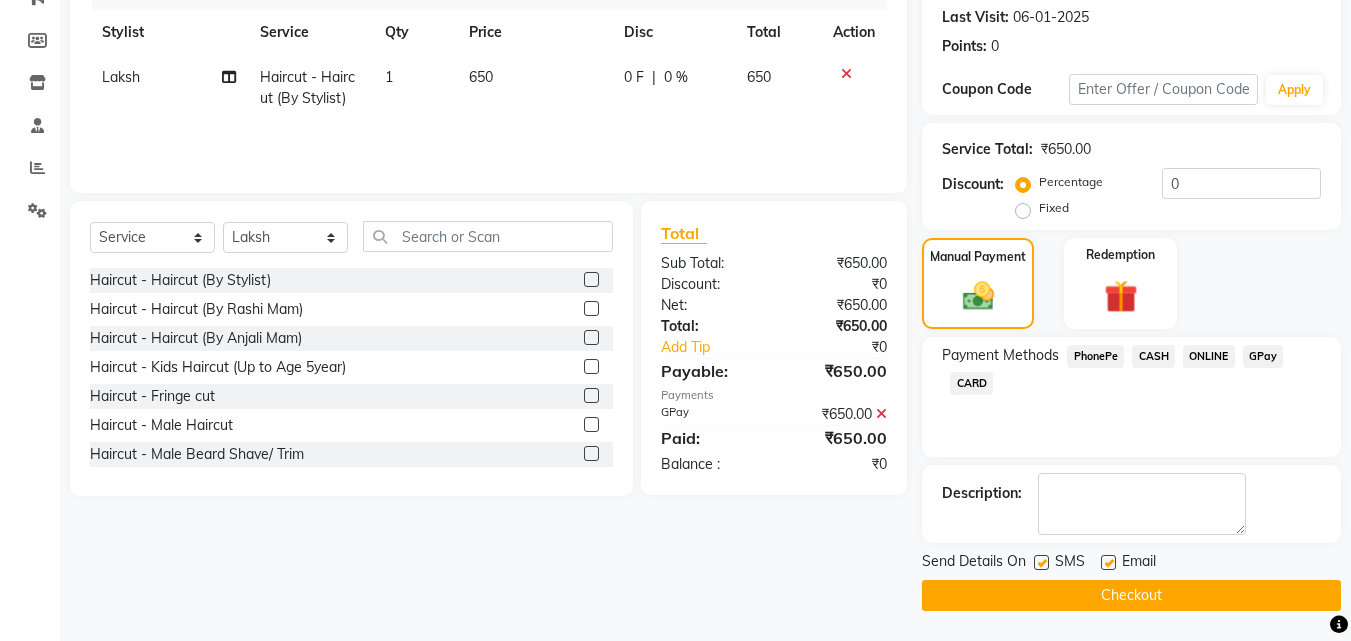 click on "Checkout" 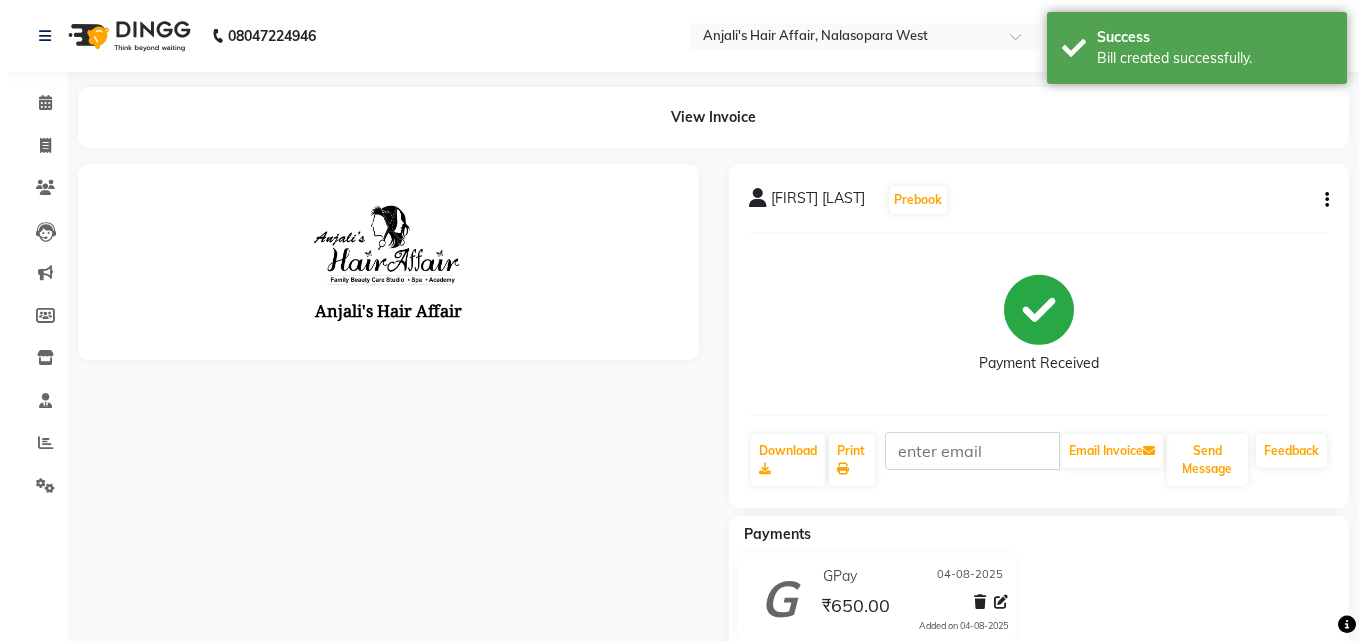scroll, scrollTop: 0, scrollLeft: 0, axis: both 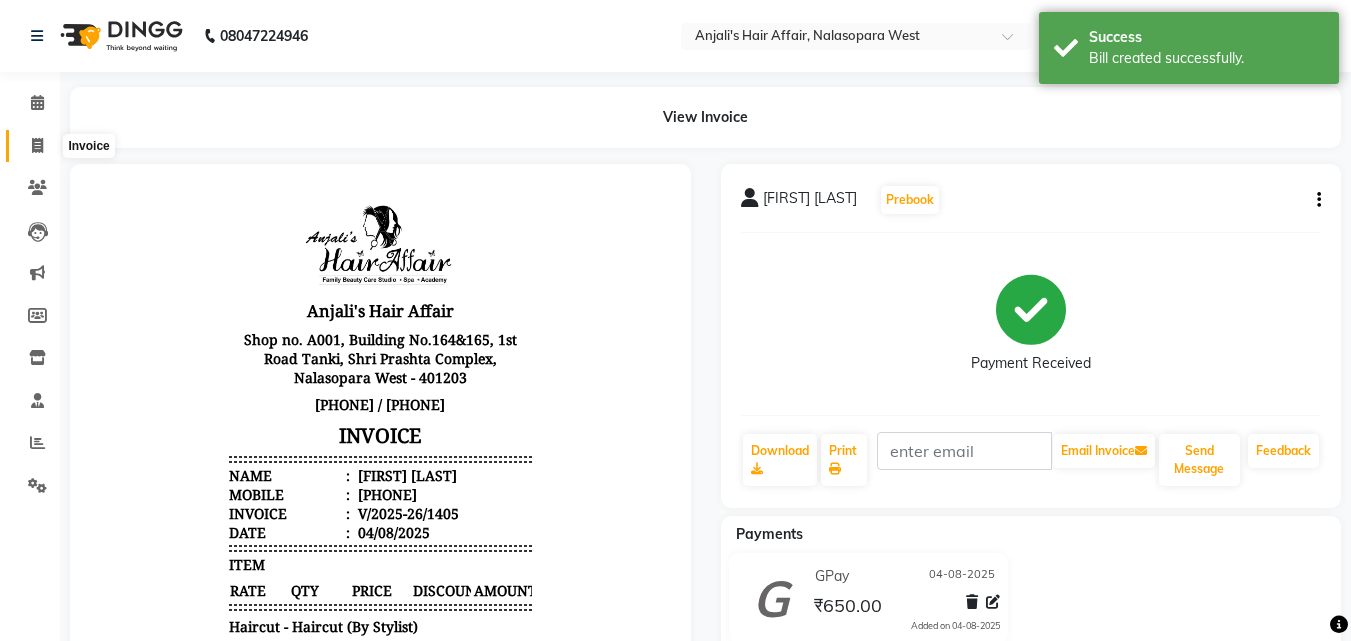 click 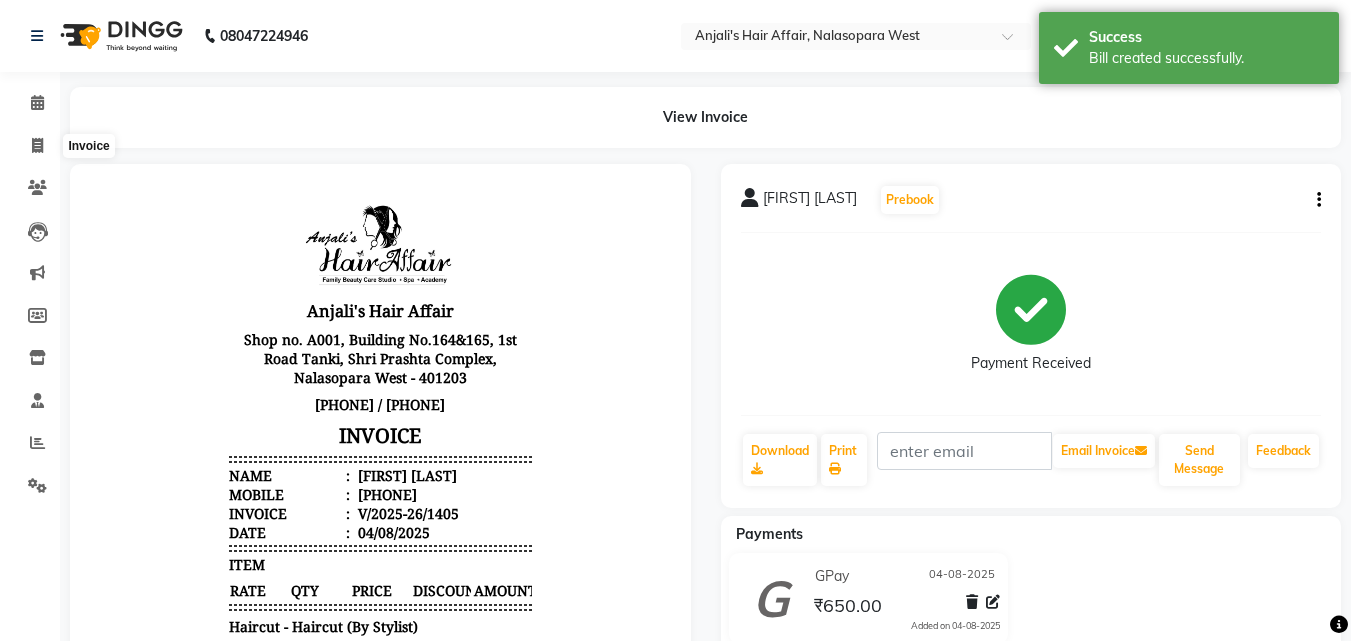 select on "service" 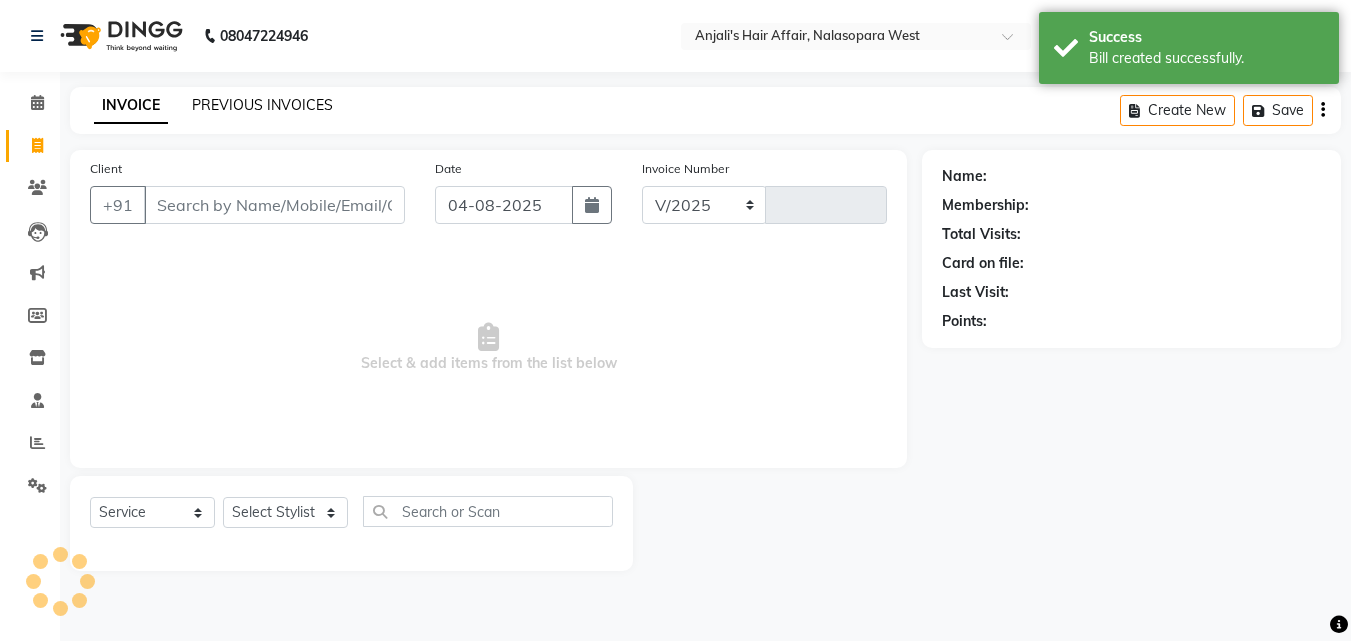 select on "6172" 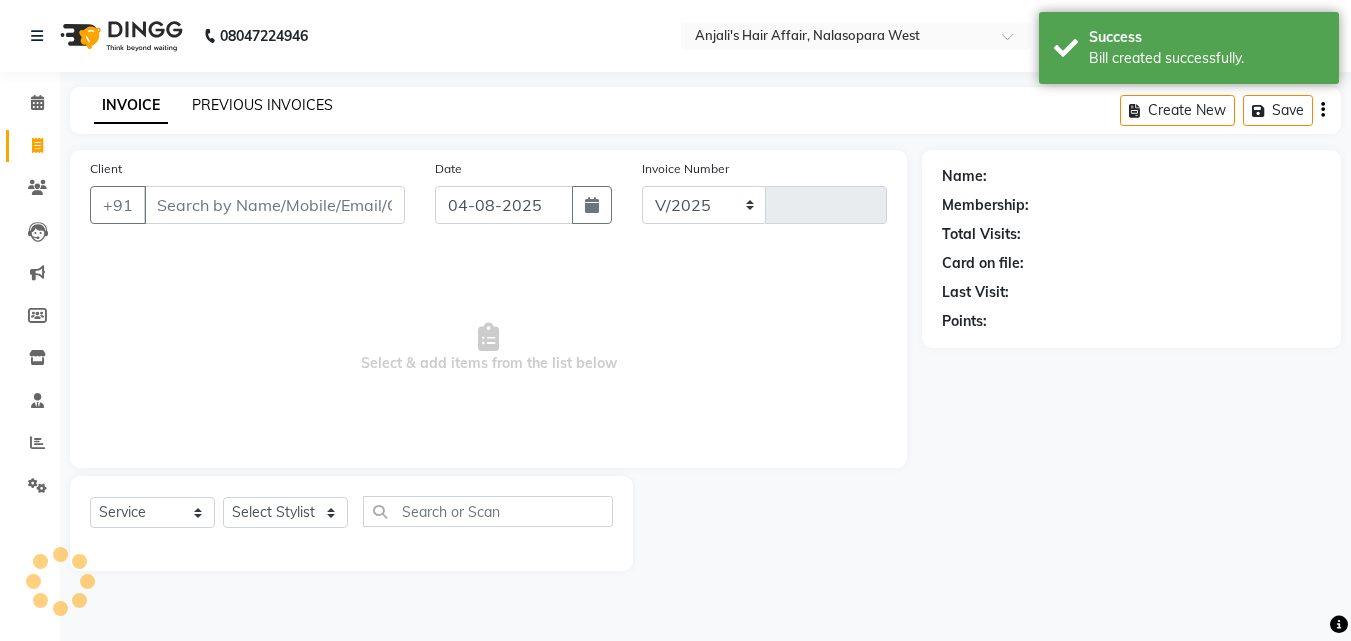 type on "1406" 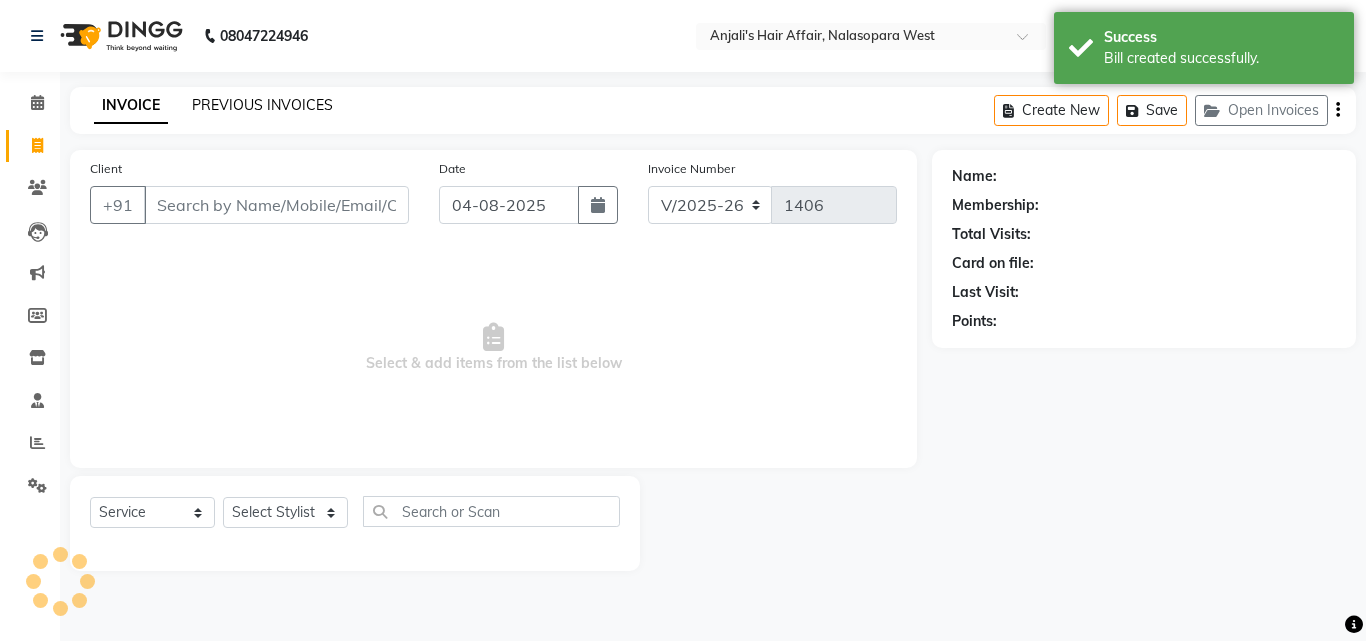 click on "PREVIOUS INVOICES" 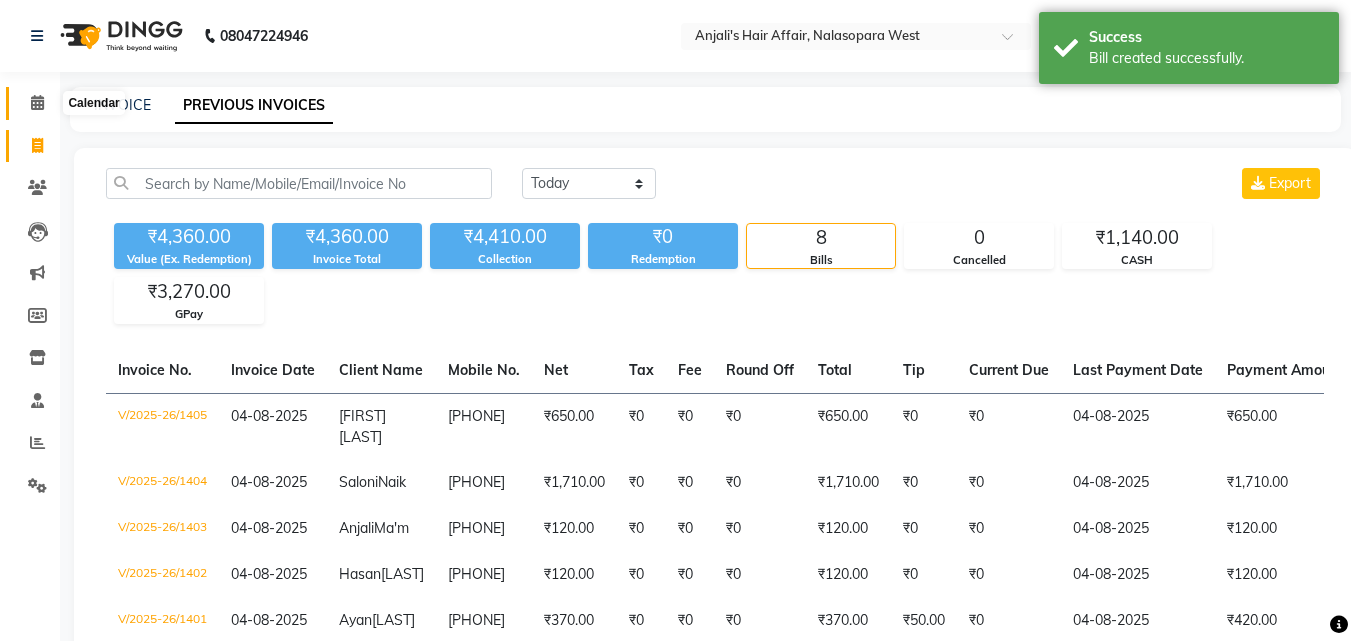 click 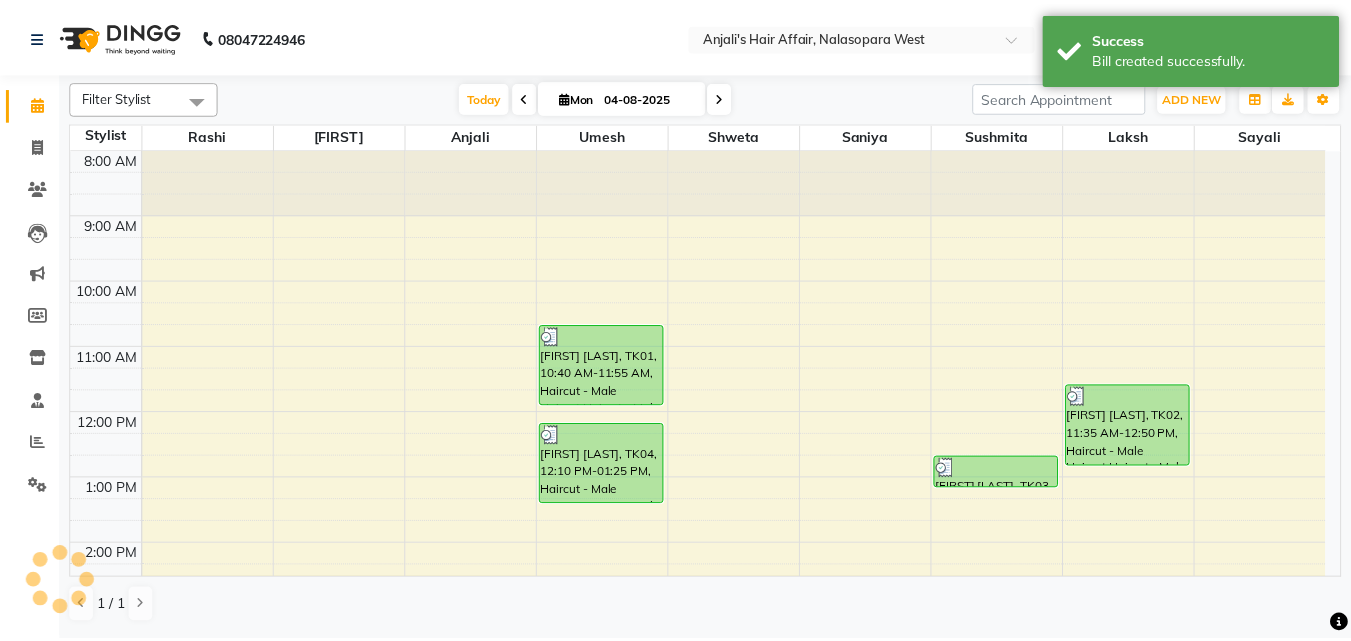 scroll, scrollTop: 0, scrollLeft: 0, axis: both 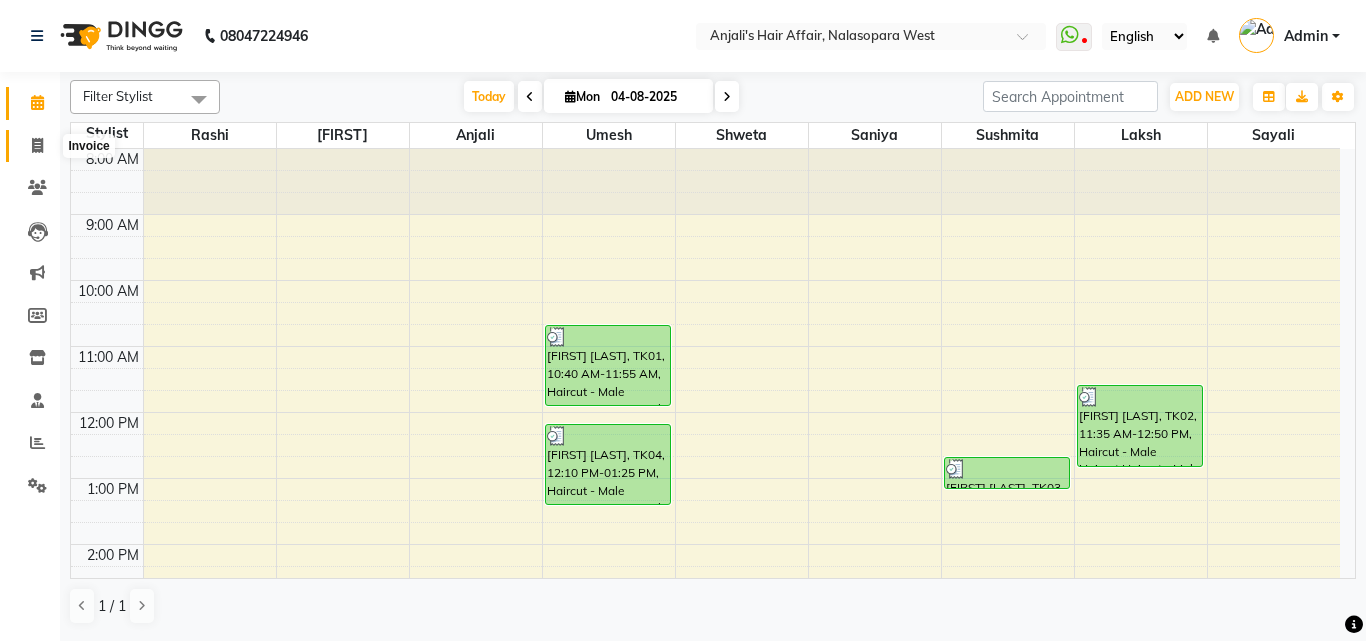 click 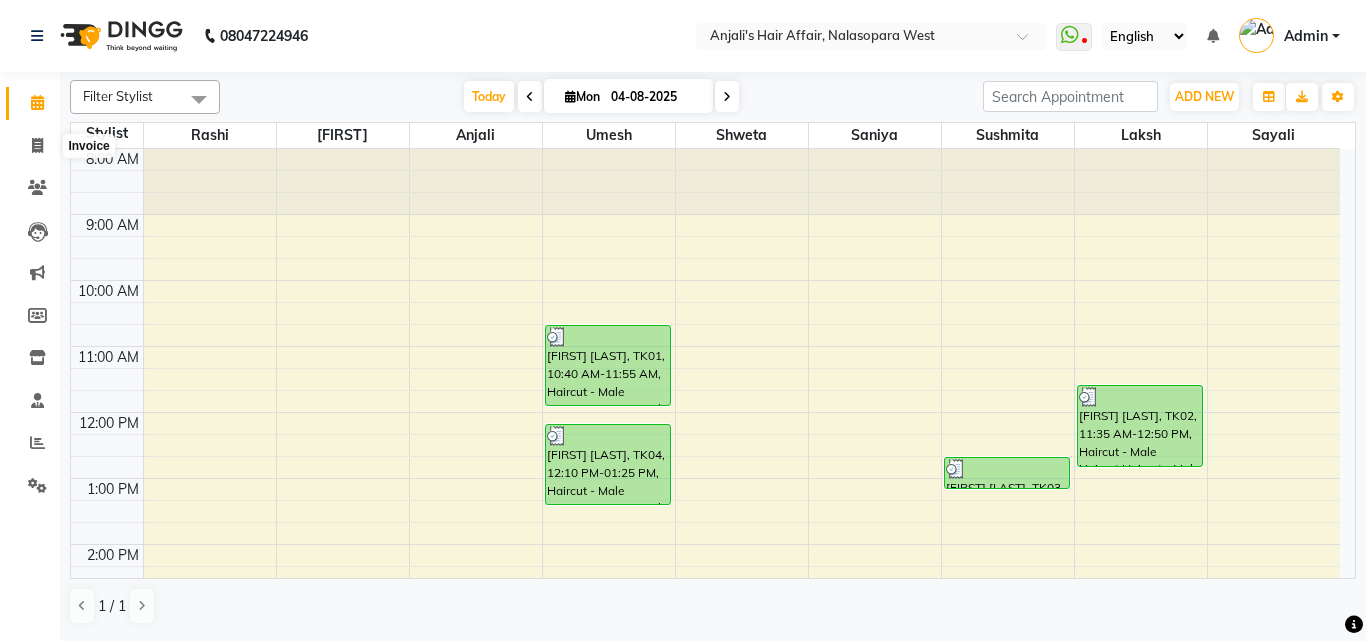 select on "service" 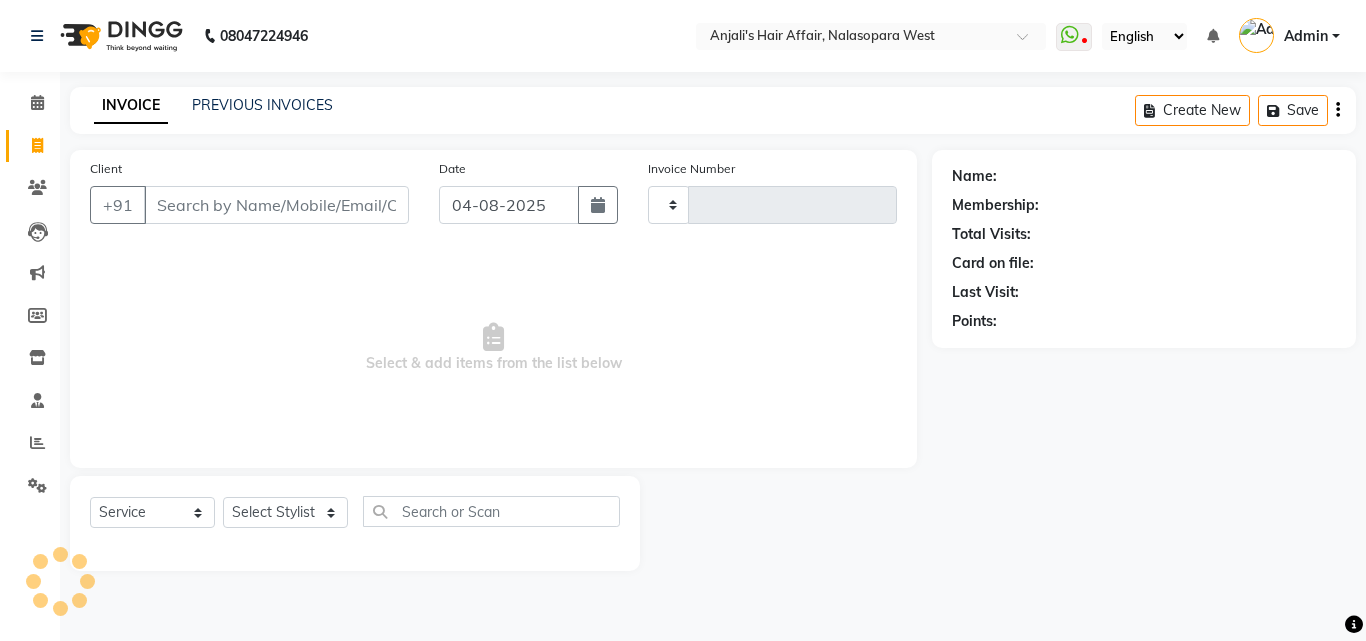 type on "1406" 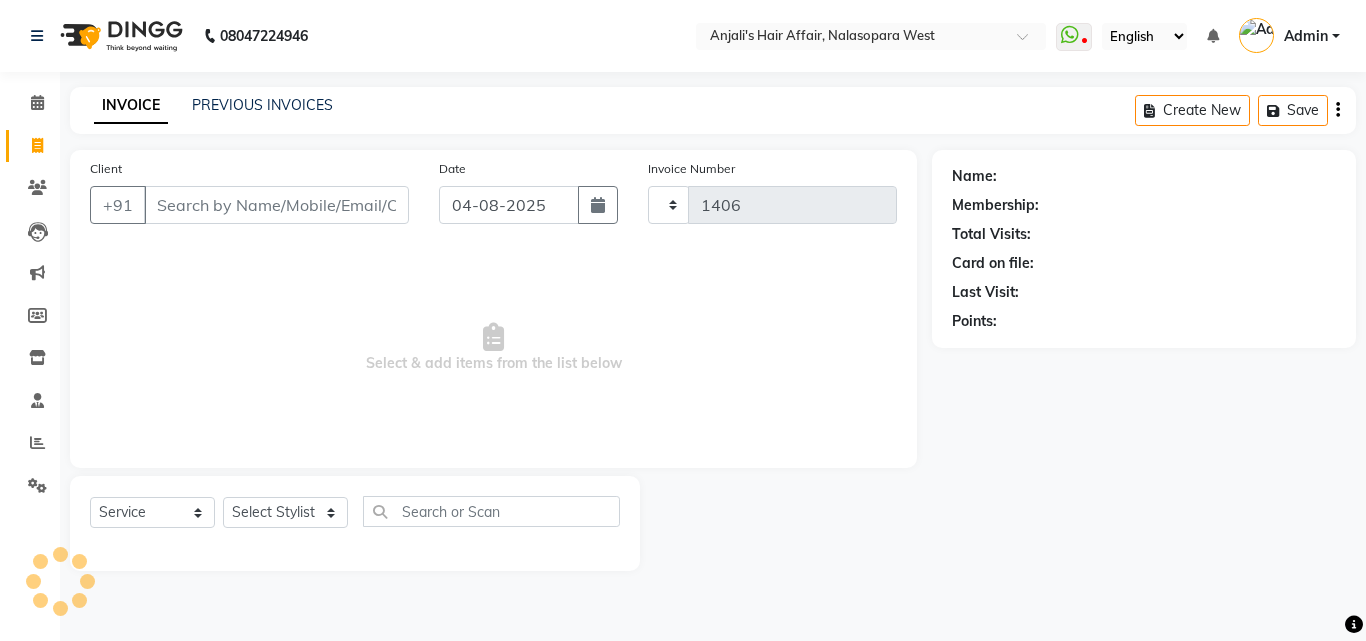 select on "6172" 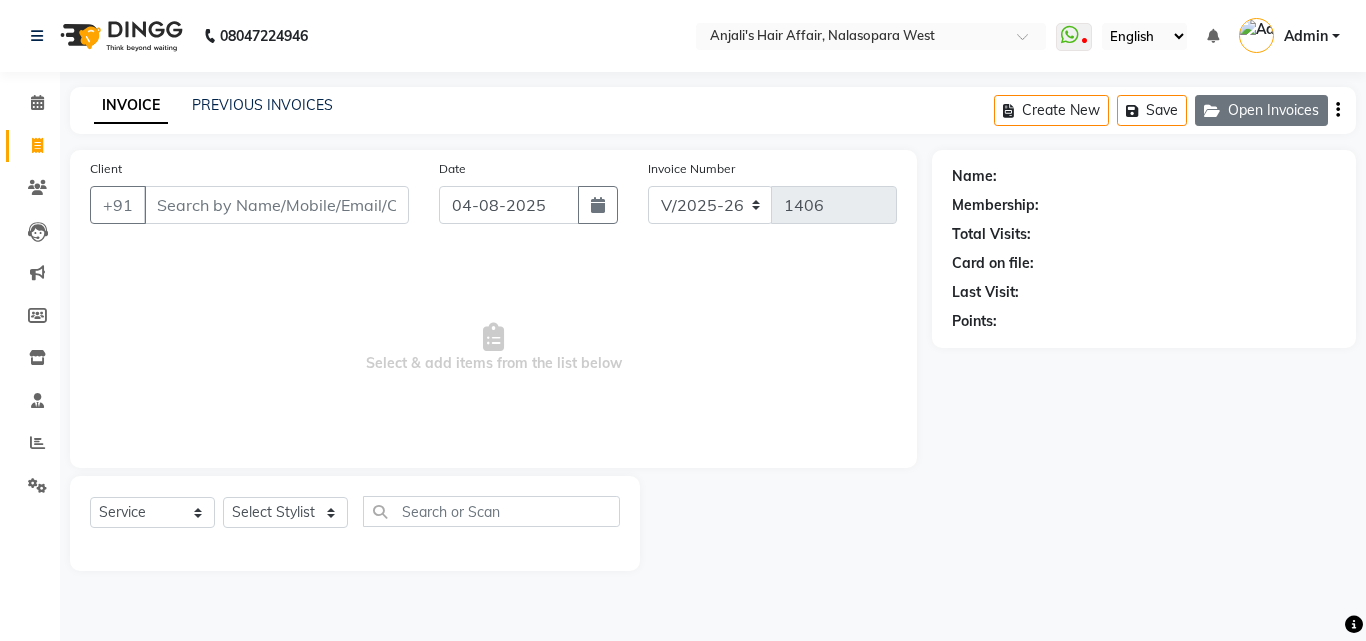 click on "Open Invoices" 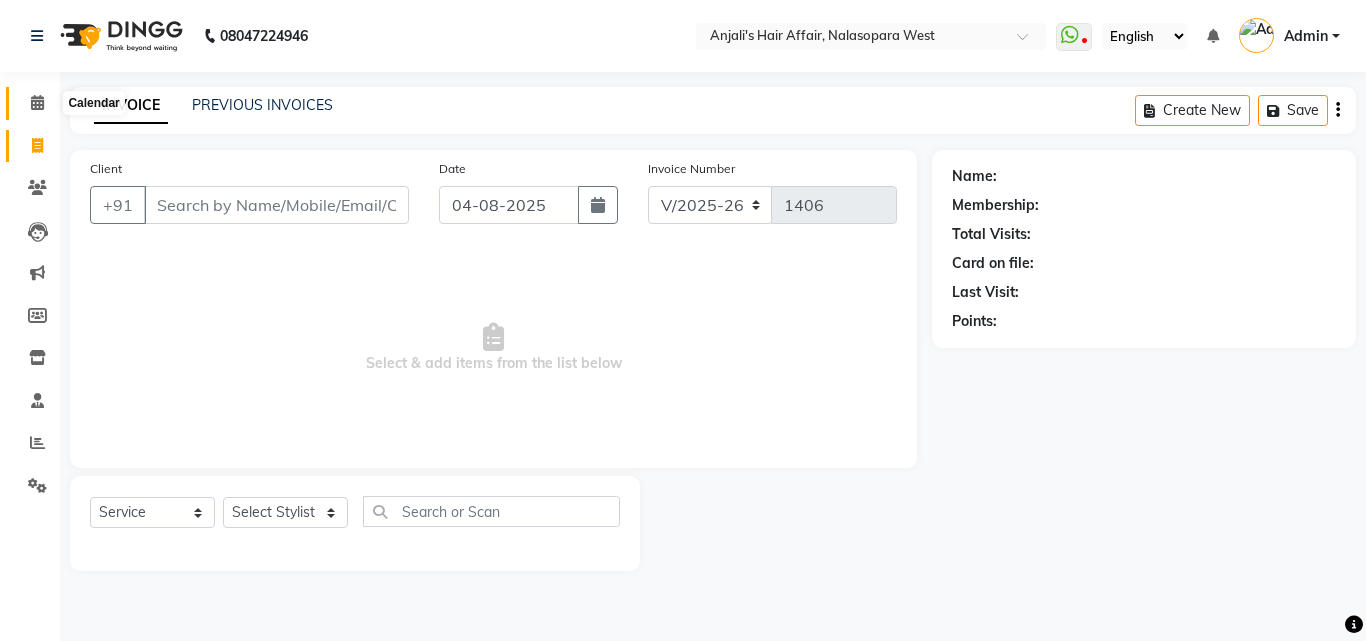 click 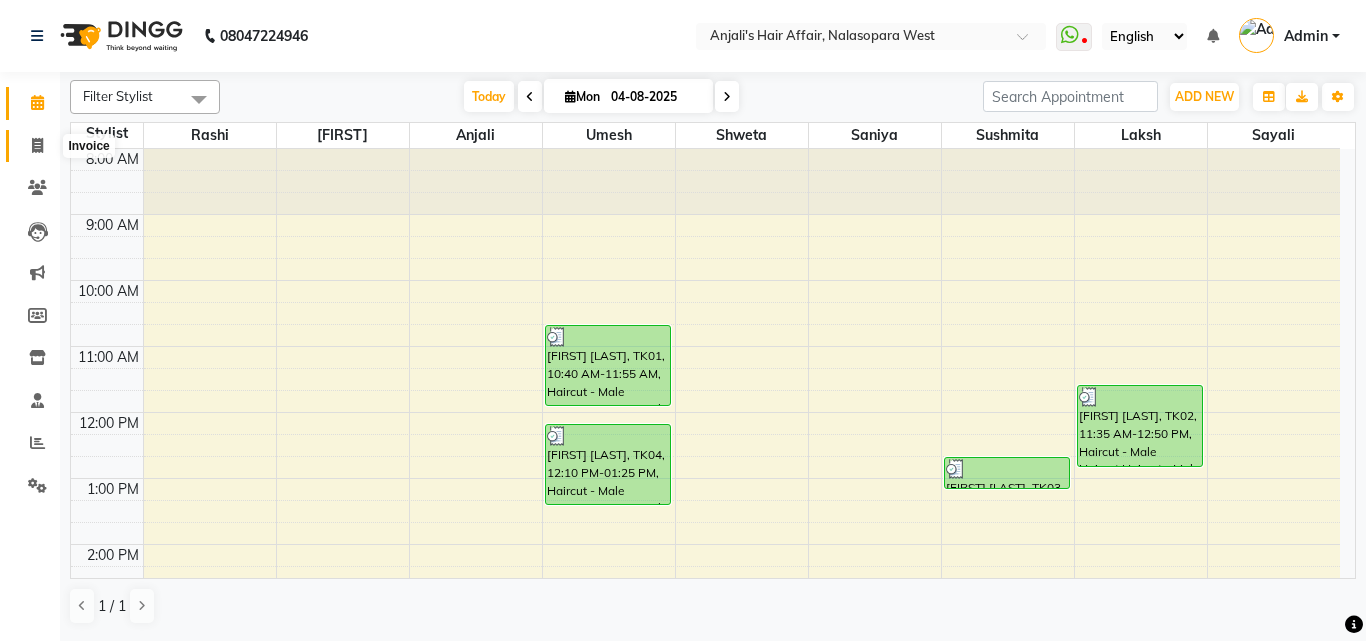 click 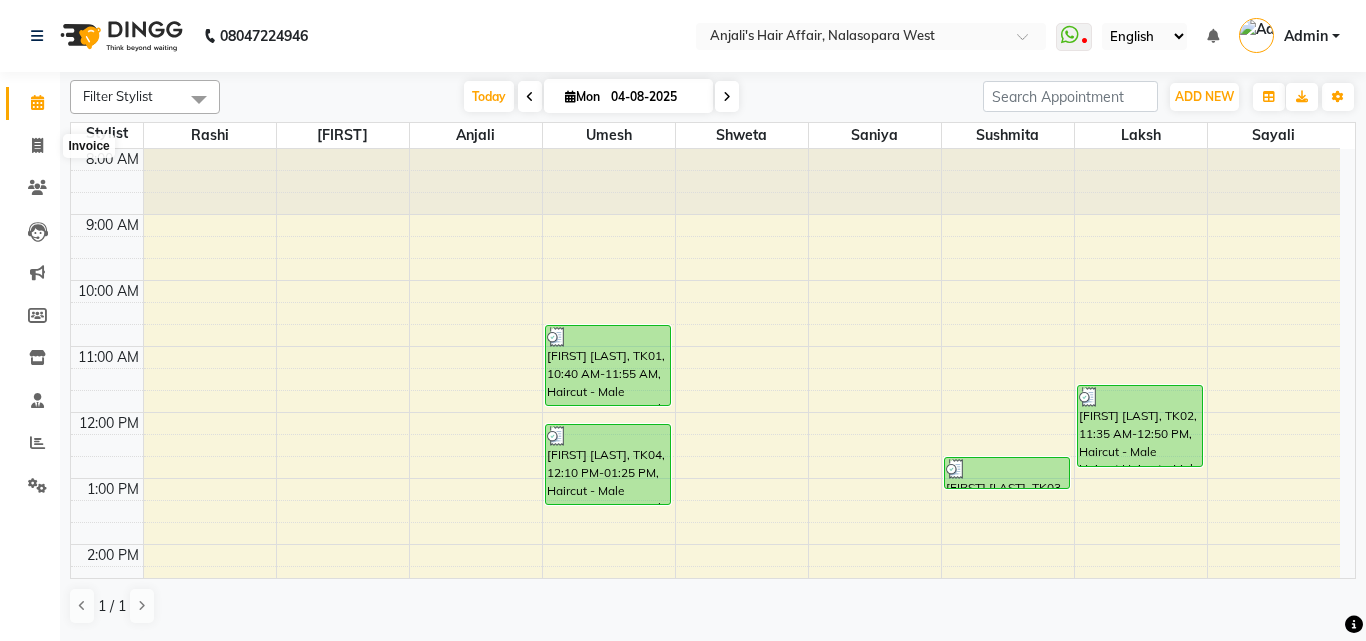 select on "6172" 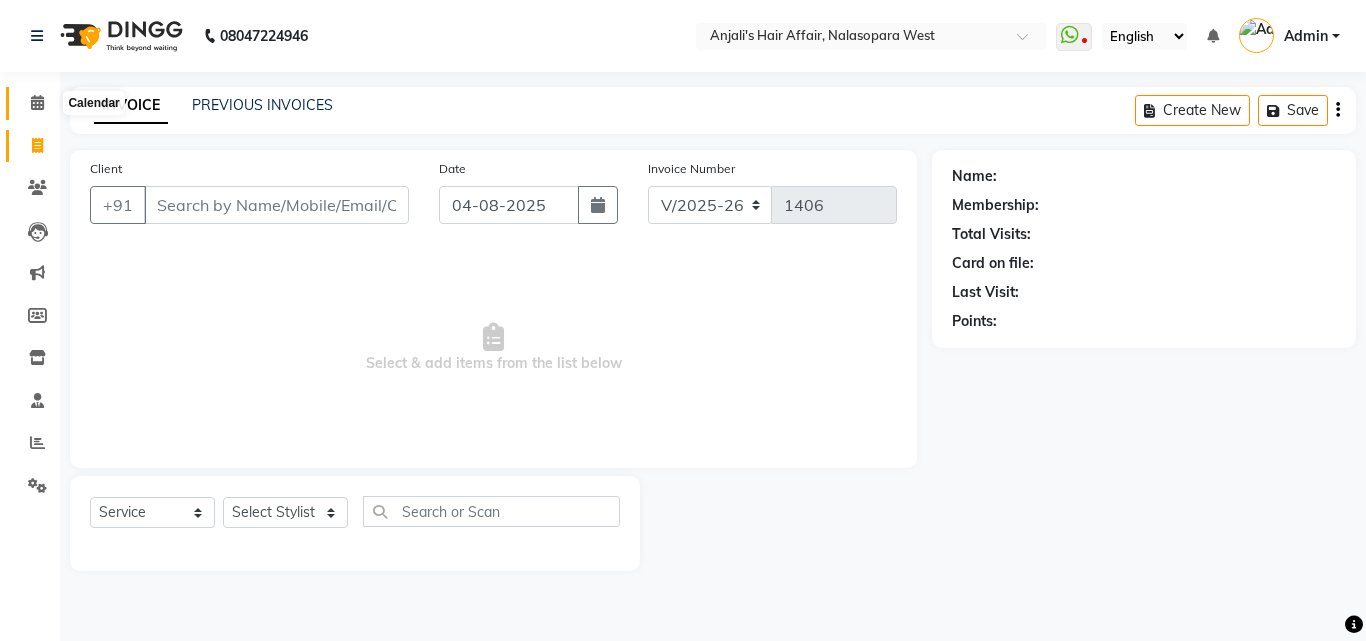 click 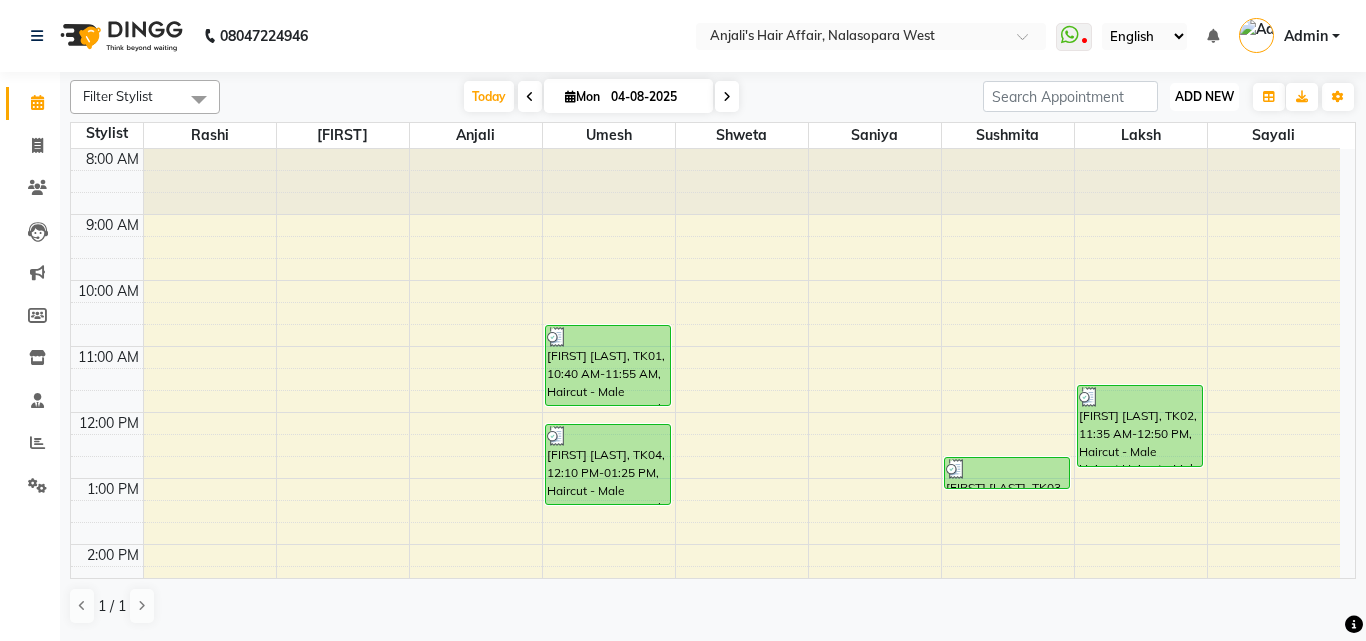 click on "ADD NEW" at bounding box center [1204, 96] 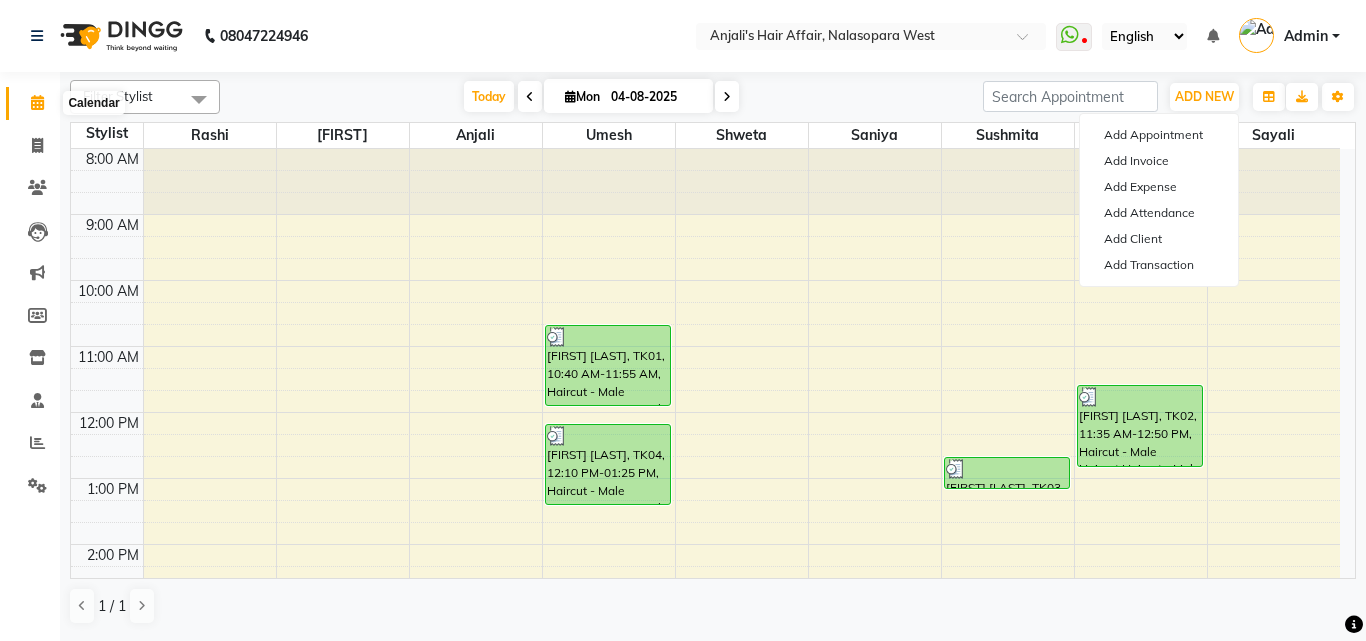 click 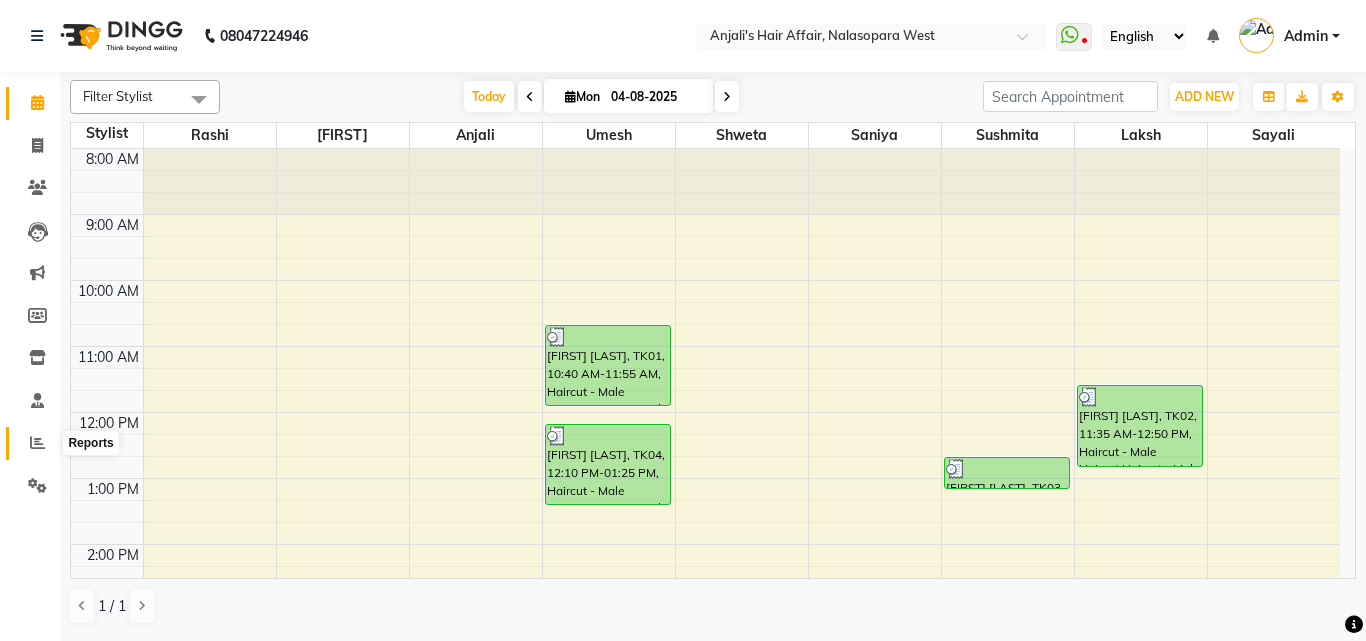 click 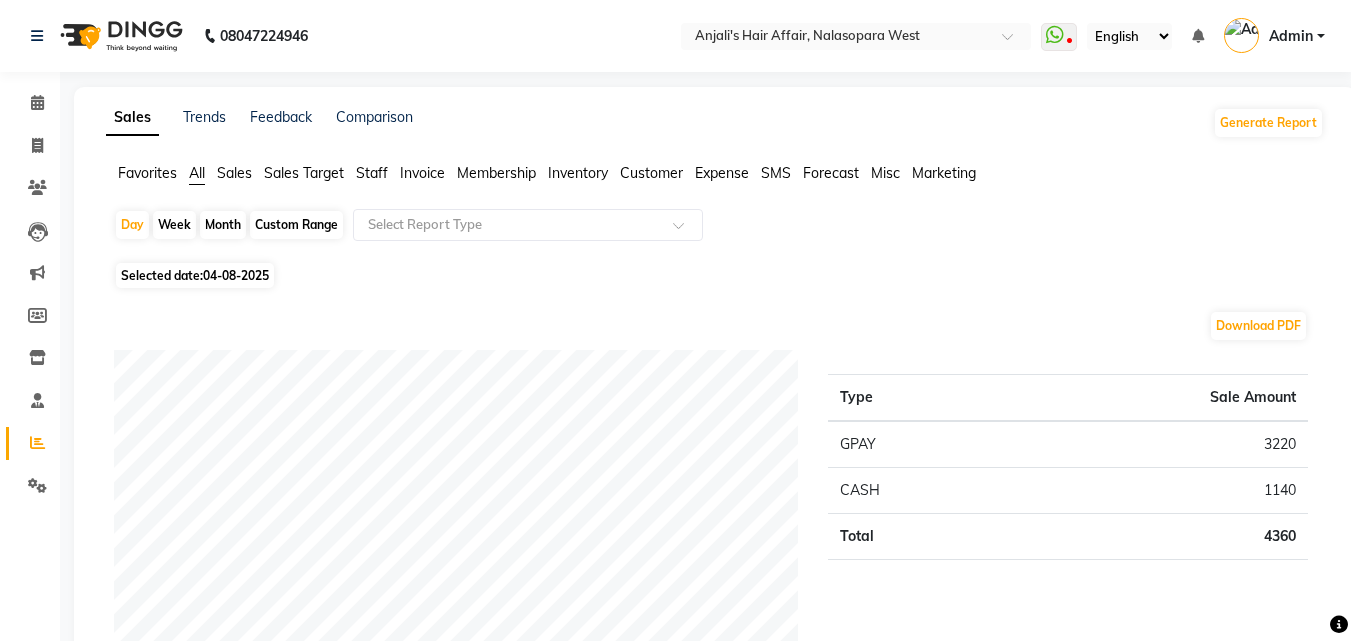 click on "Staff" 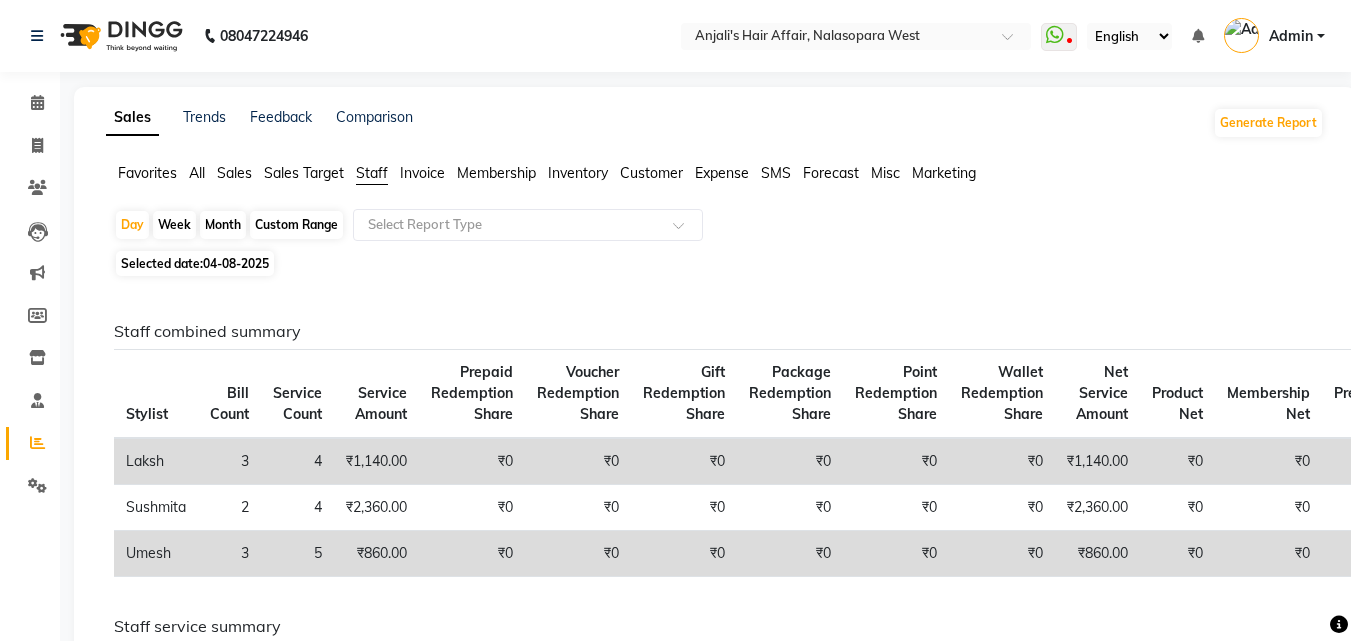click on "Month" 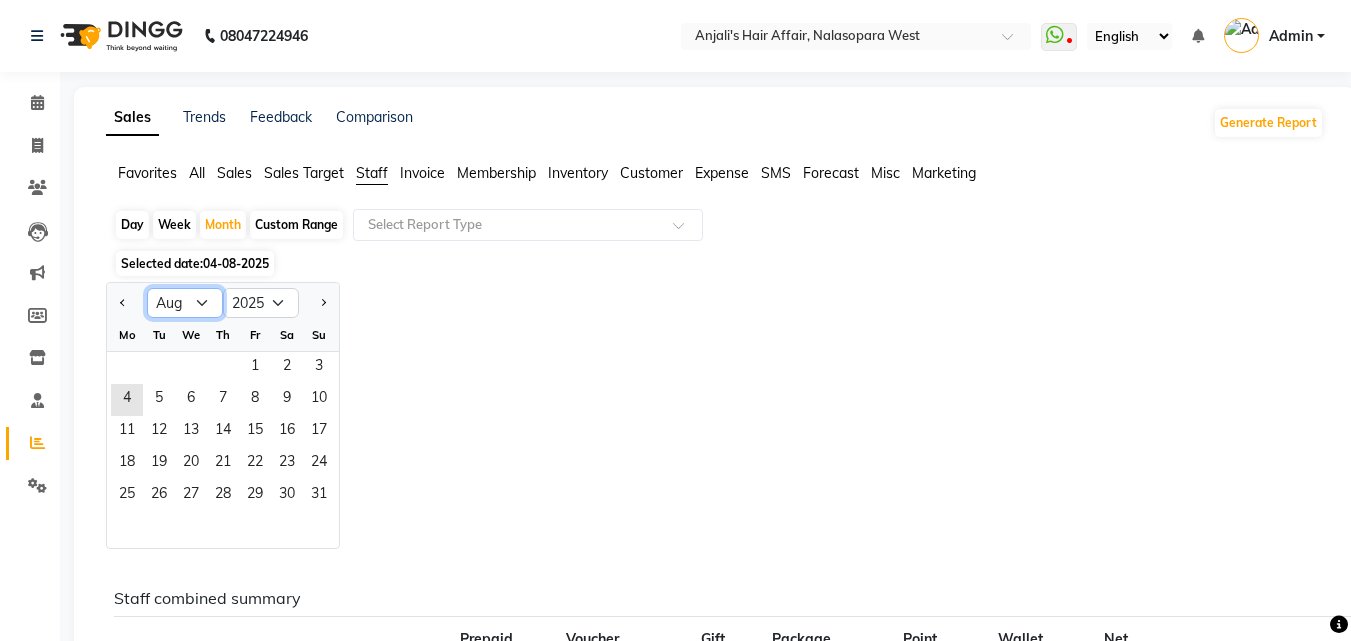 click on "Jan Feb Mar Apr May Jun Jul Aug Sep Oct Nov Dec" 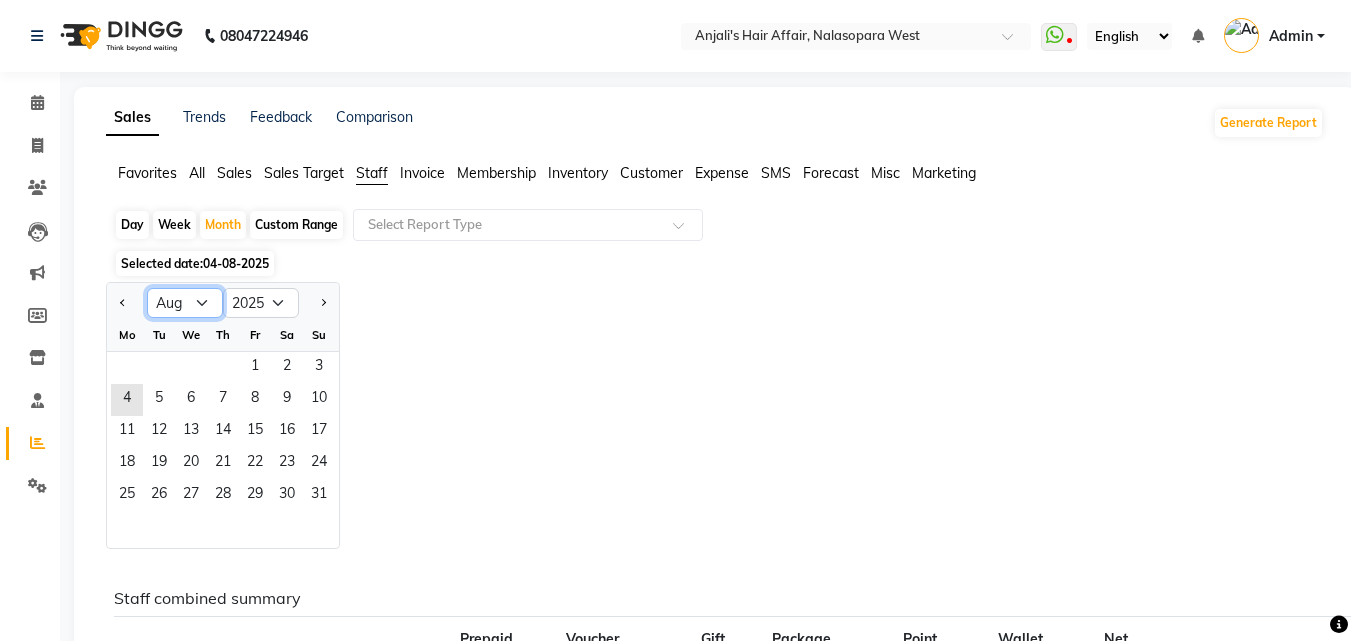 select on "7" 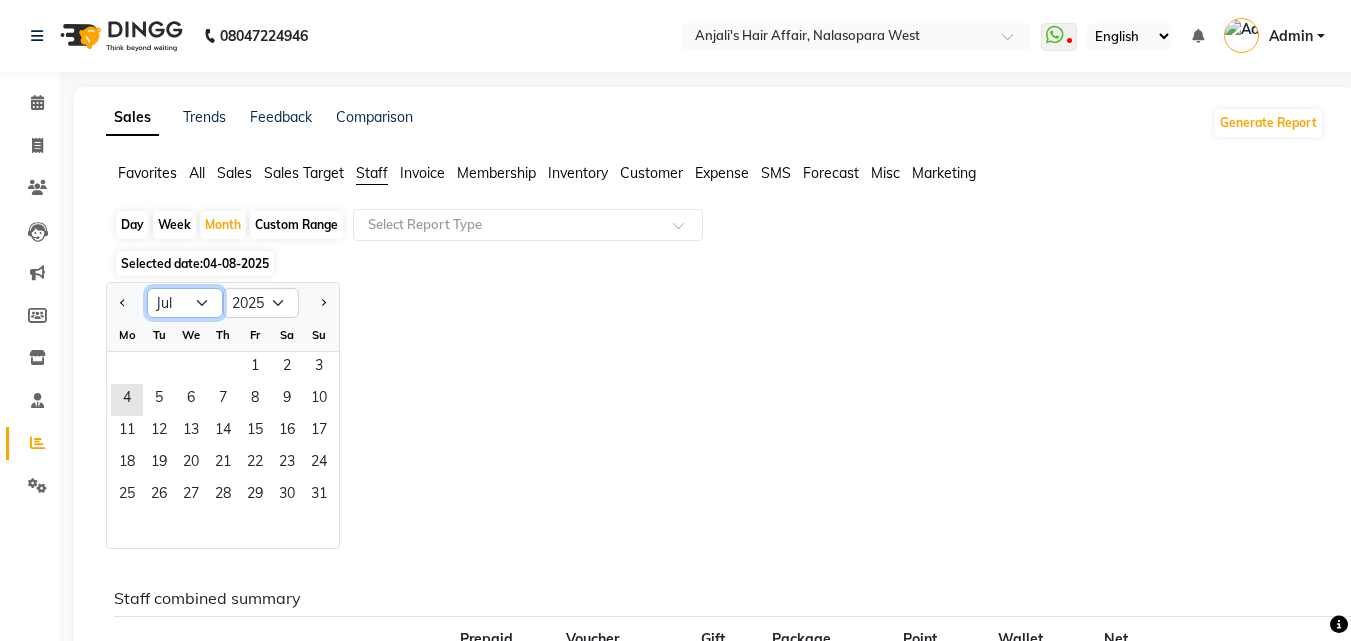 click on "Jan Feb Mar Apr May Jun Jul Aug Sep Oct Nov Dec" 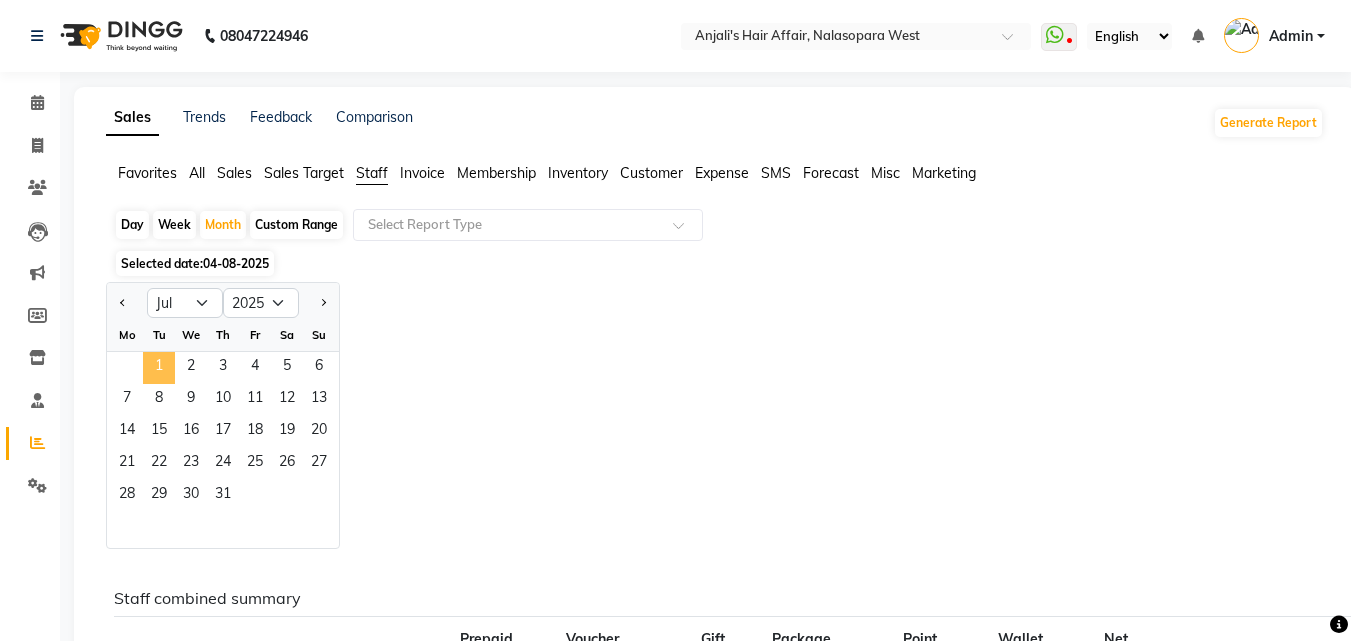 click on "1" 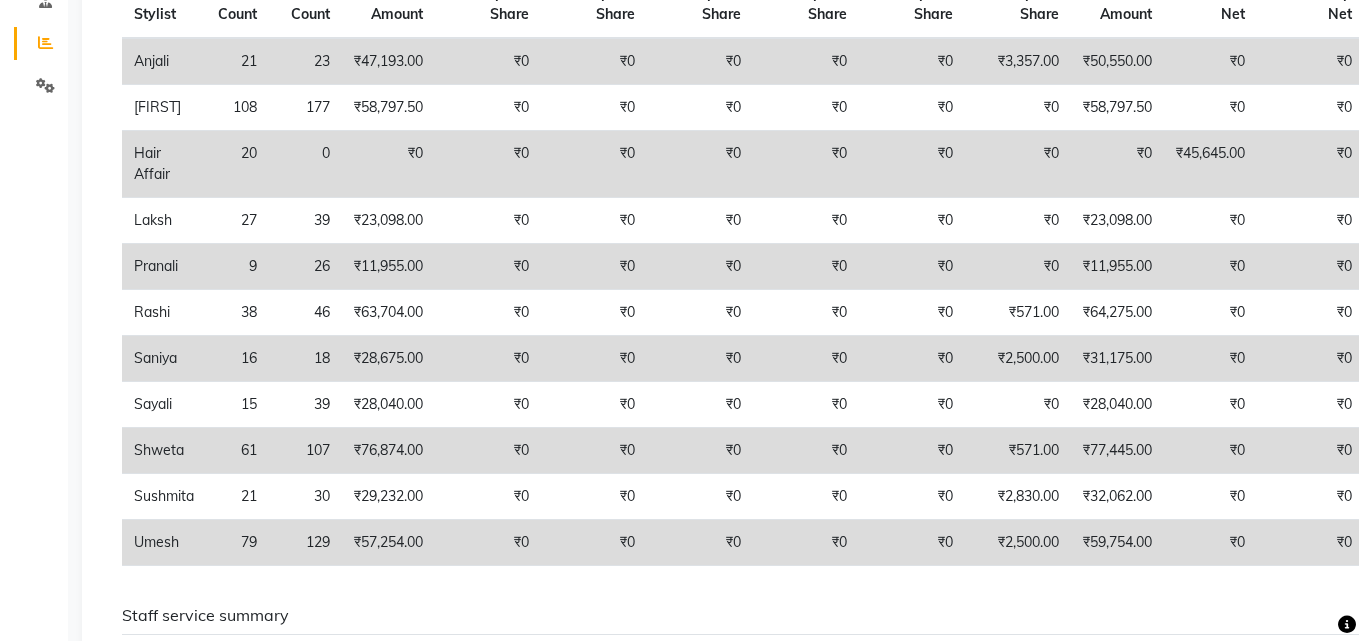 scroll, scrollTop: 0, scrollLeft: 0, axis: both 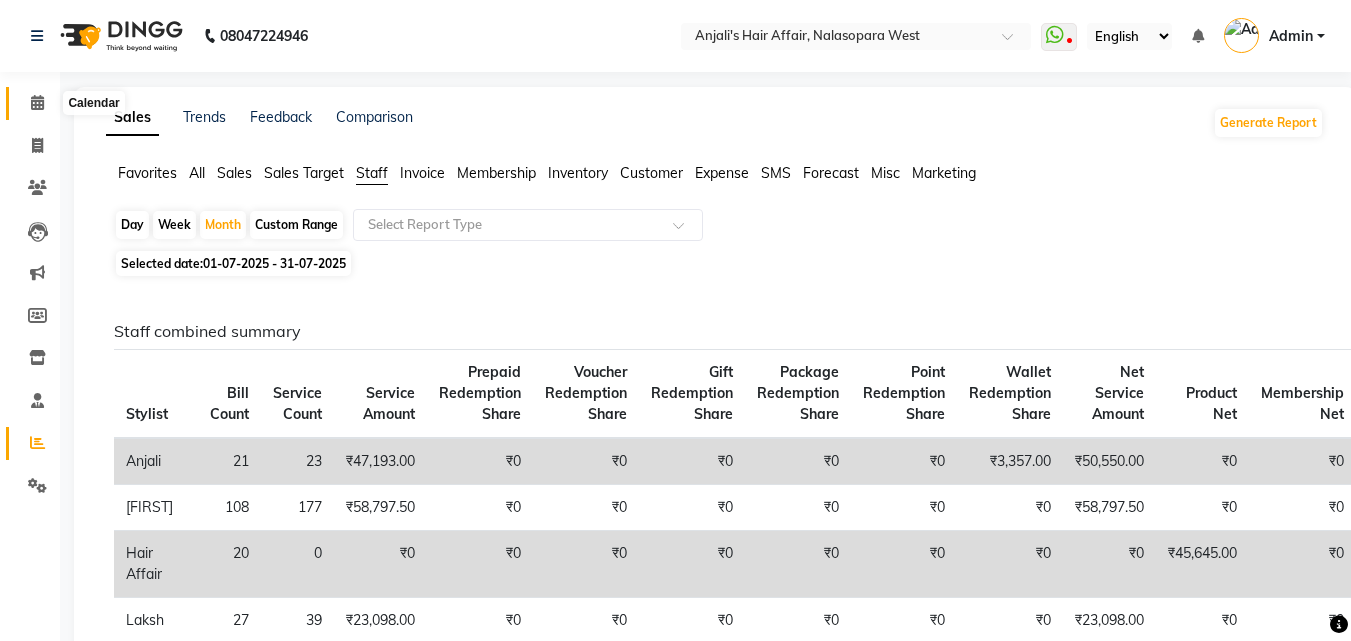click 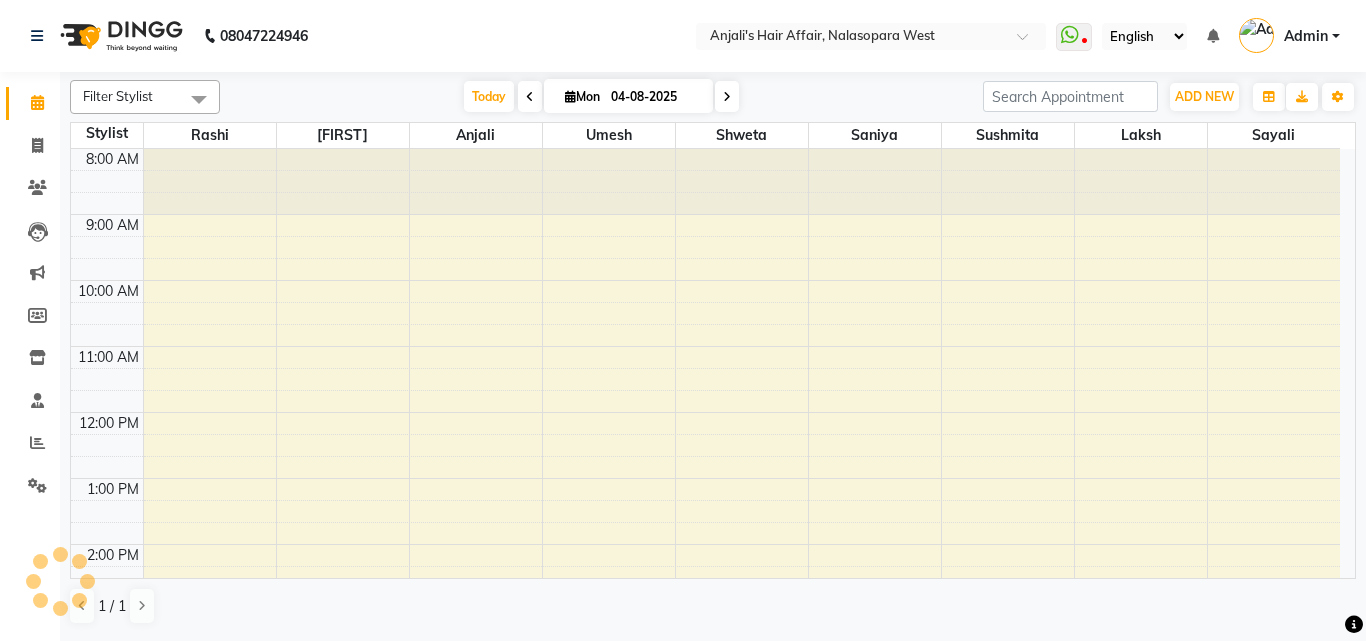 scroll, scrollTop: 588, scrollLeft: 0, axis: vertical 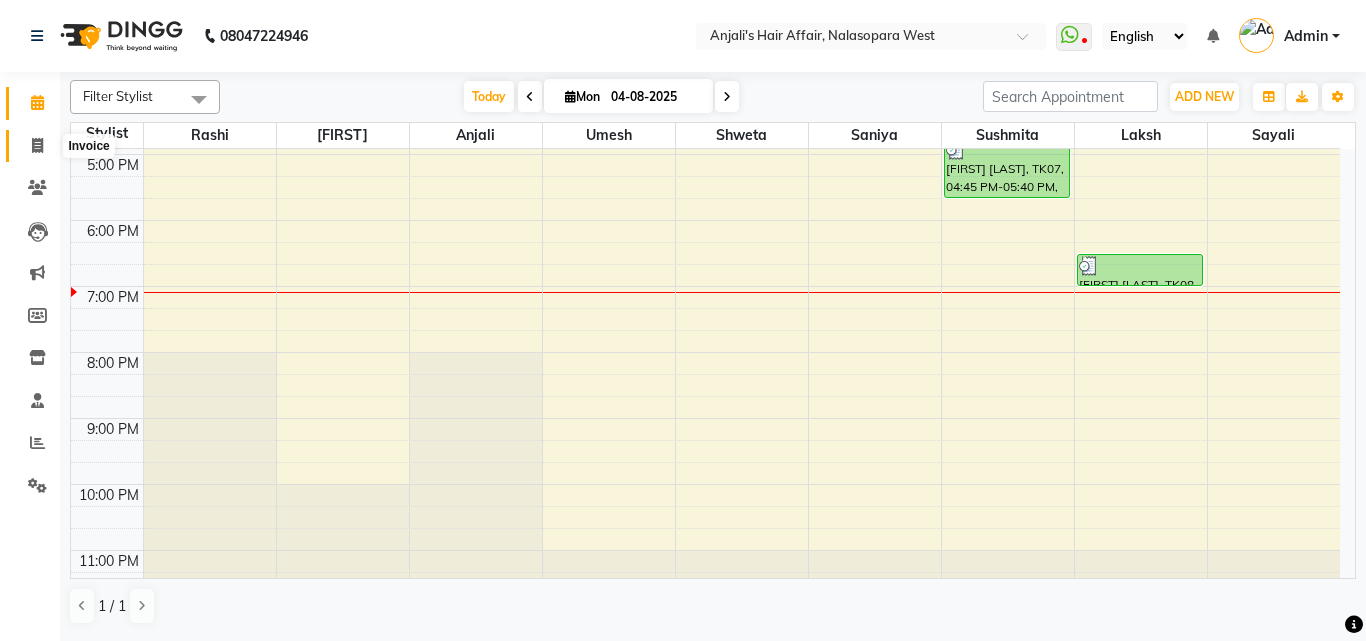 click 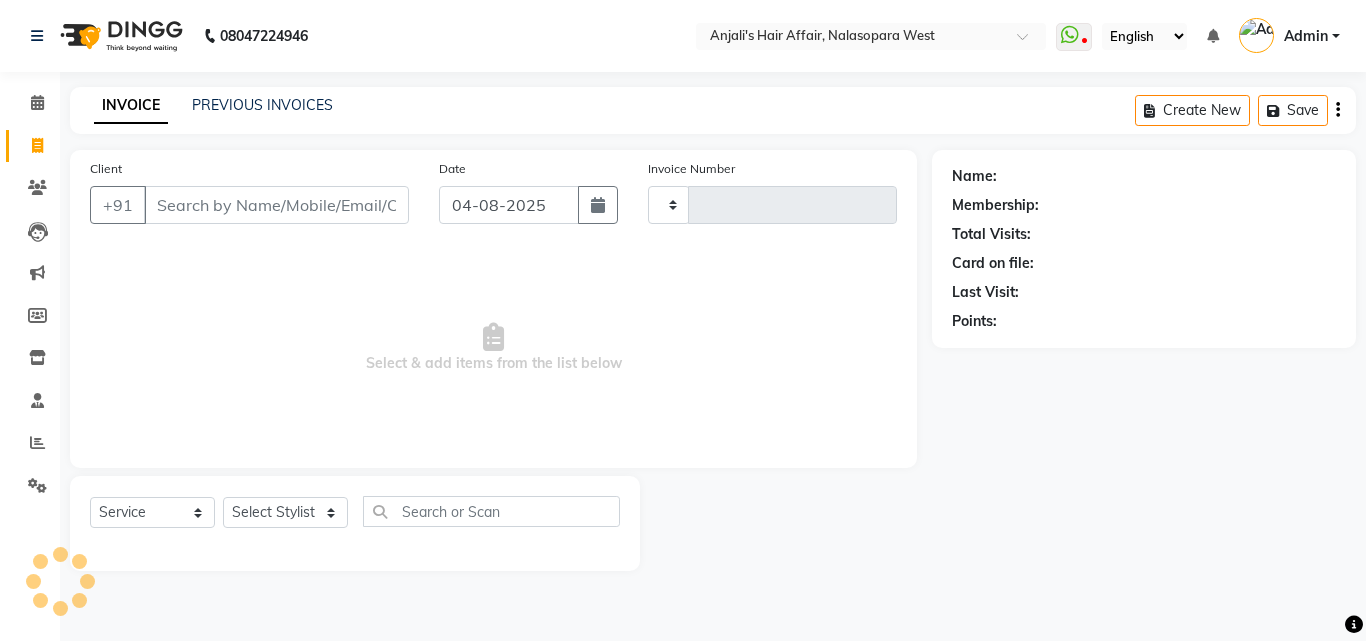 type on "1406" 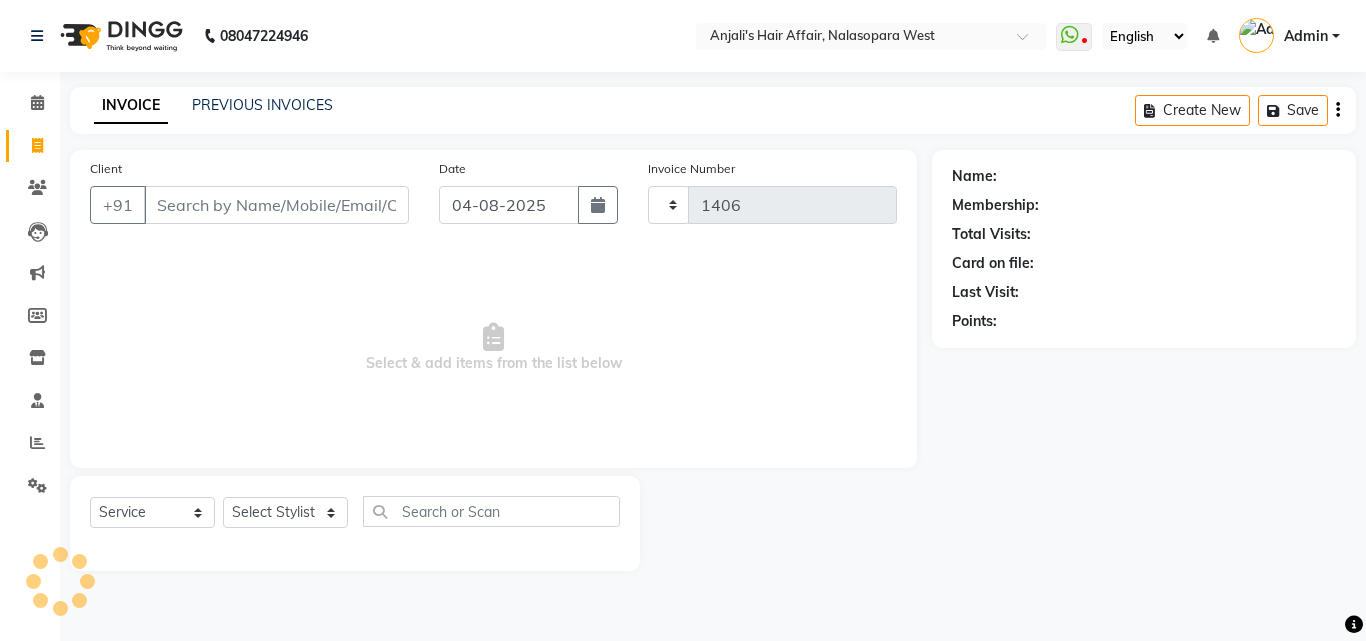 select on "6172" 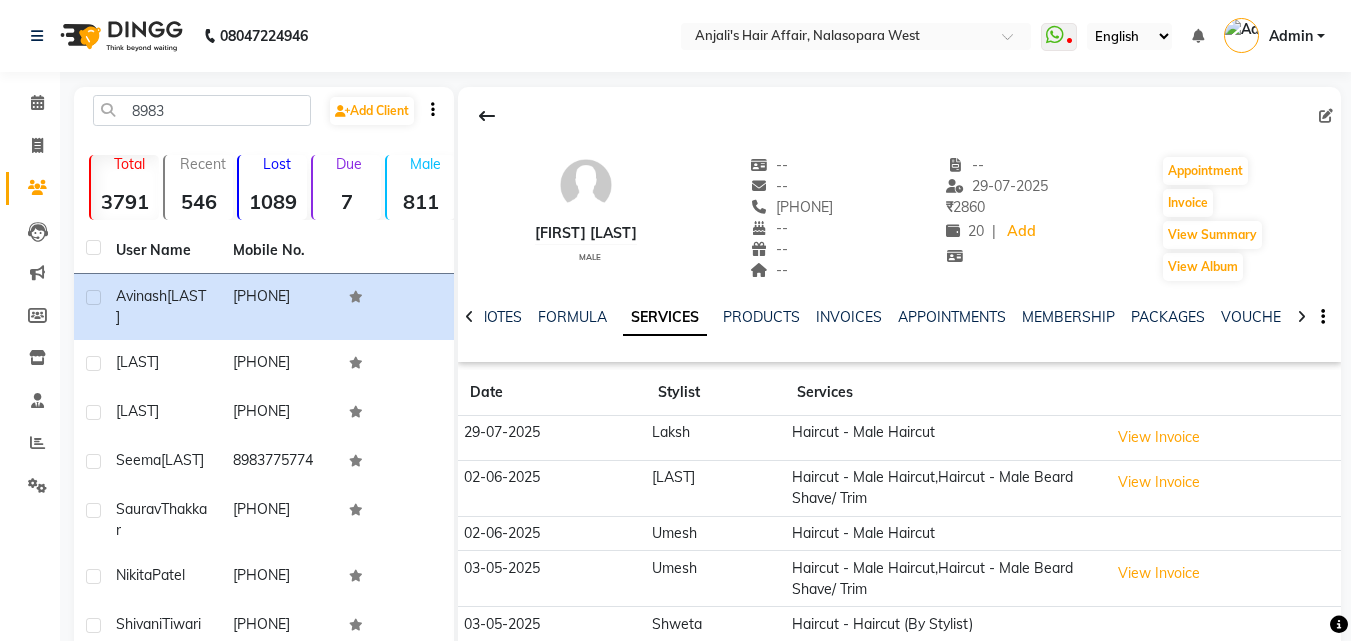 scroll, scrollTop: 0, scrollLeft: 0, axis: both 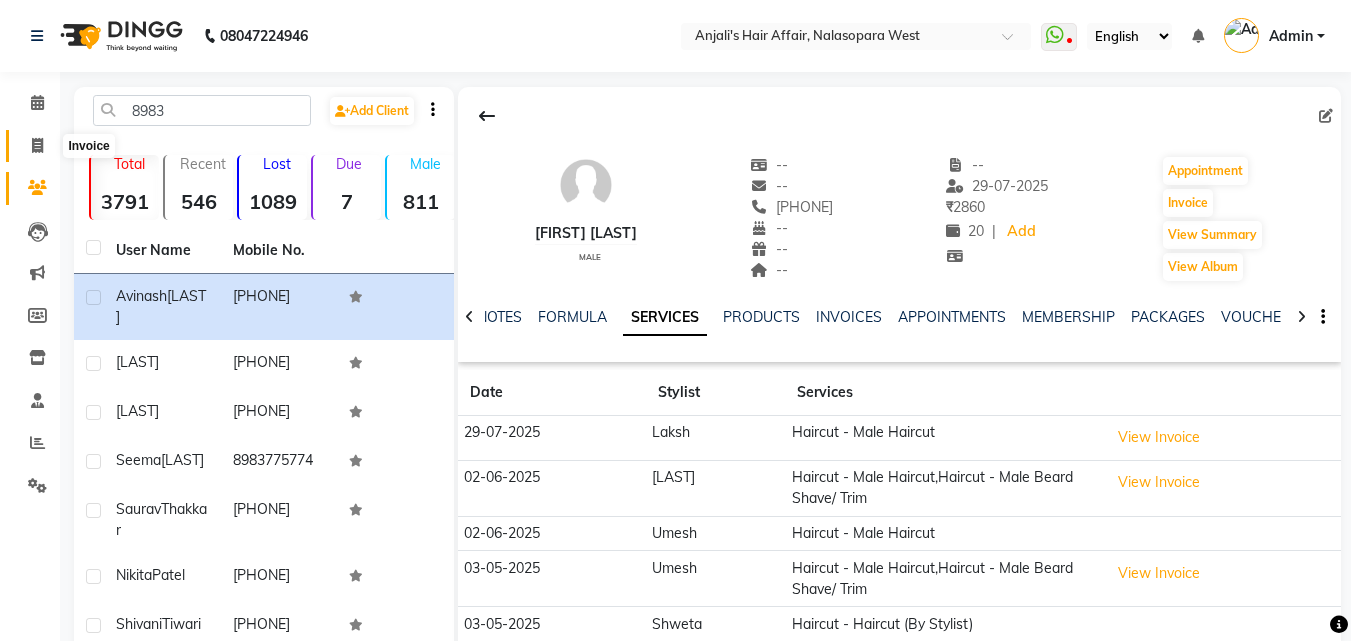 click 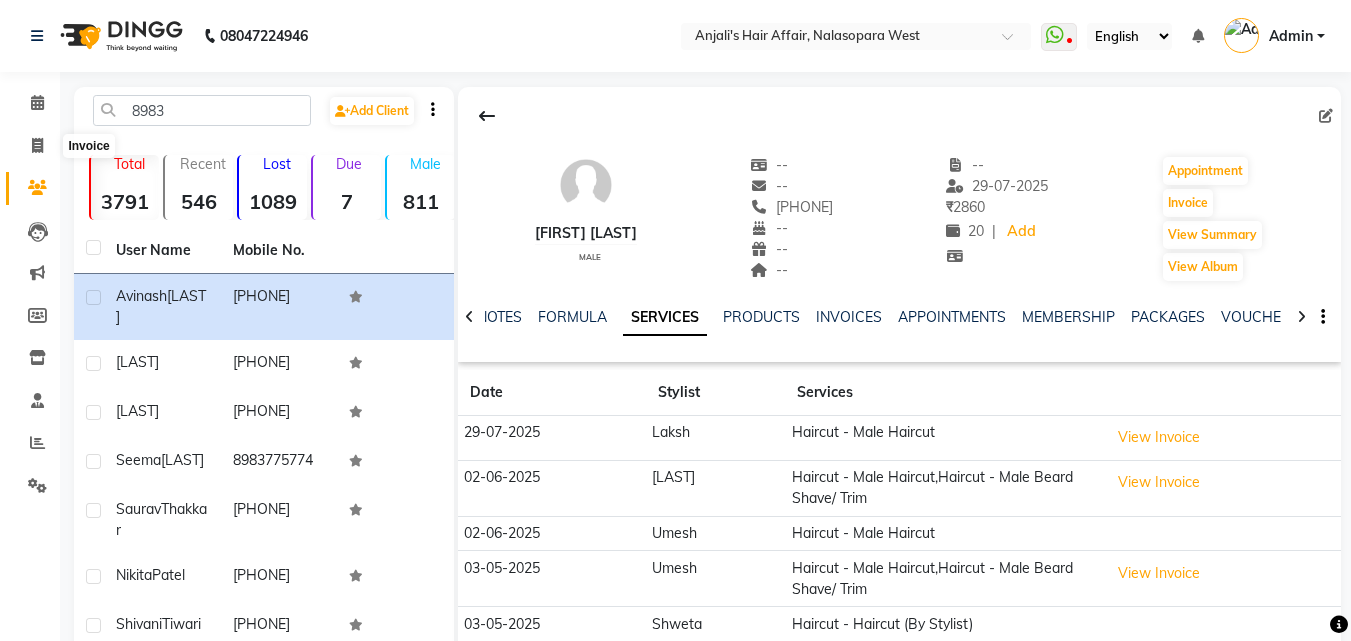 select on "service" 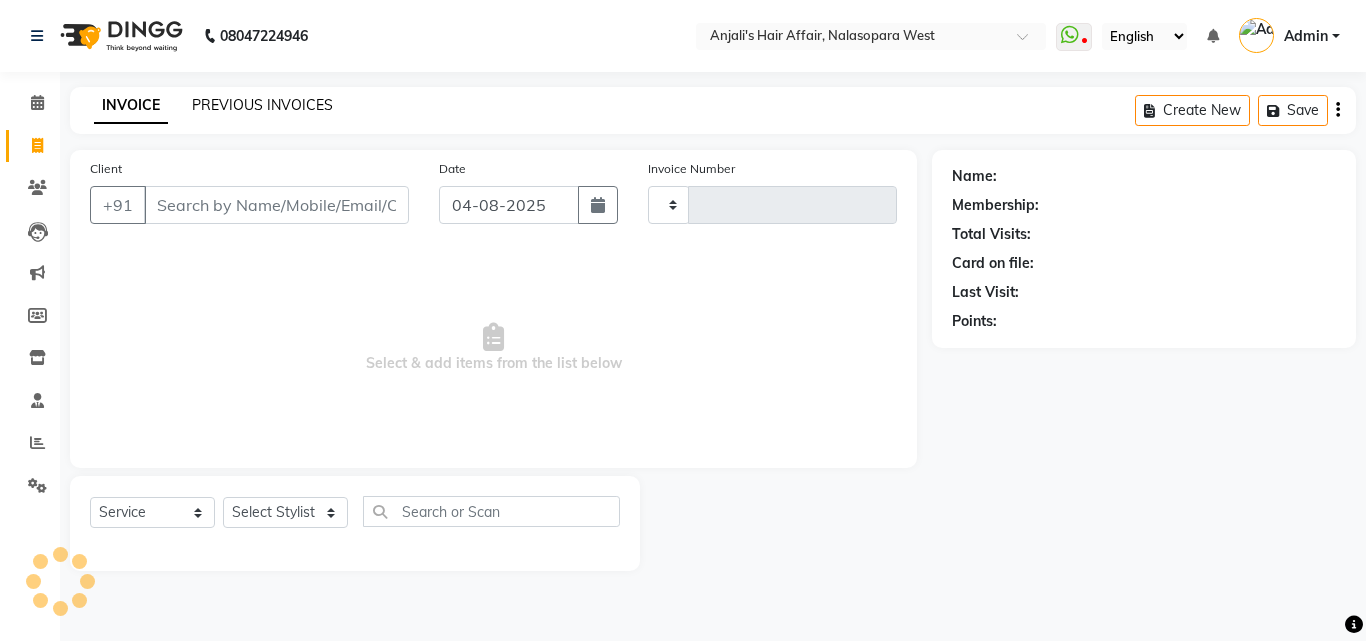 click on "PREVIOUS INVOICES" 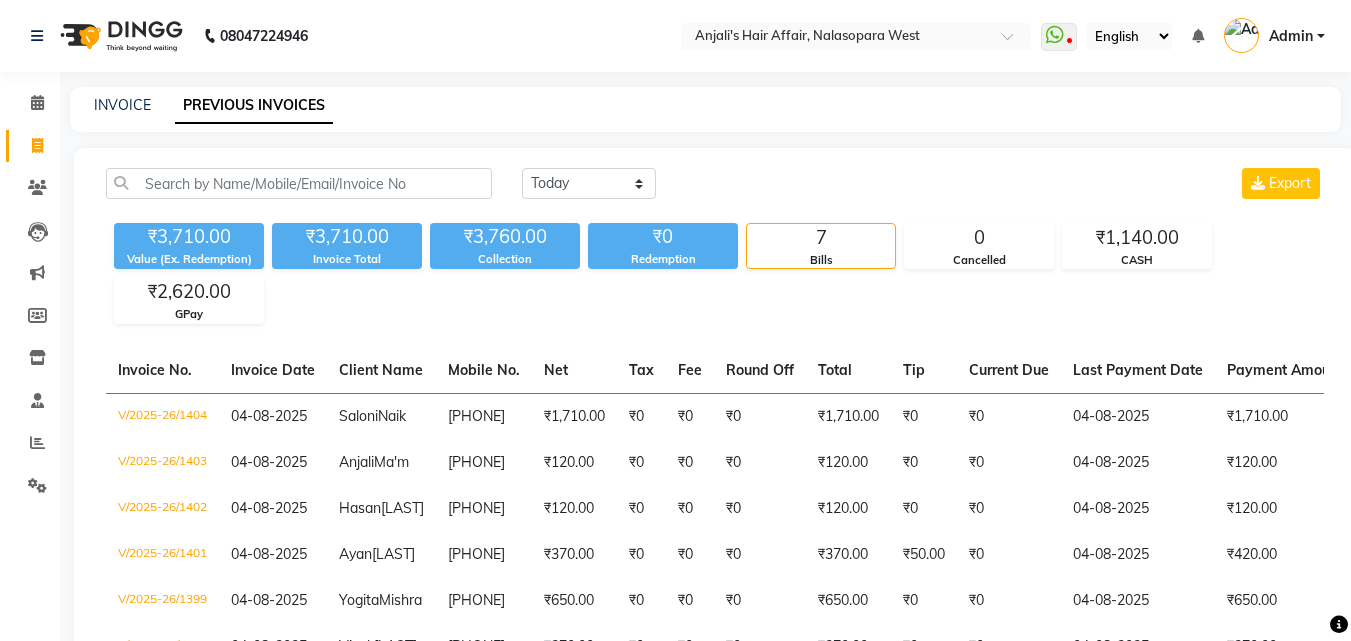 scroll, scrollTop: 0, scrollLeft: 0, axis: both 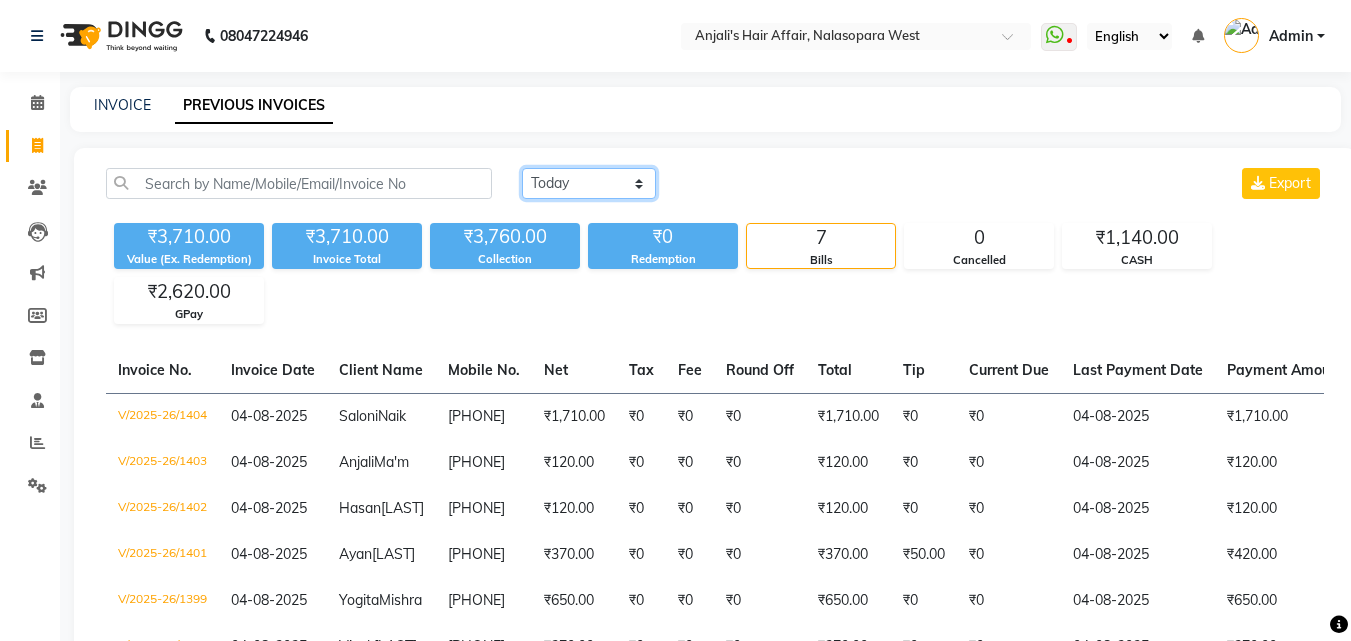 drag, startPoint x: 589, startPoint y: 181, endPoint x: 589, endPoint y: 197, distance: 16 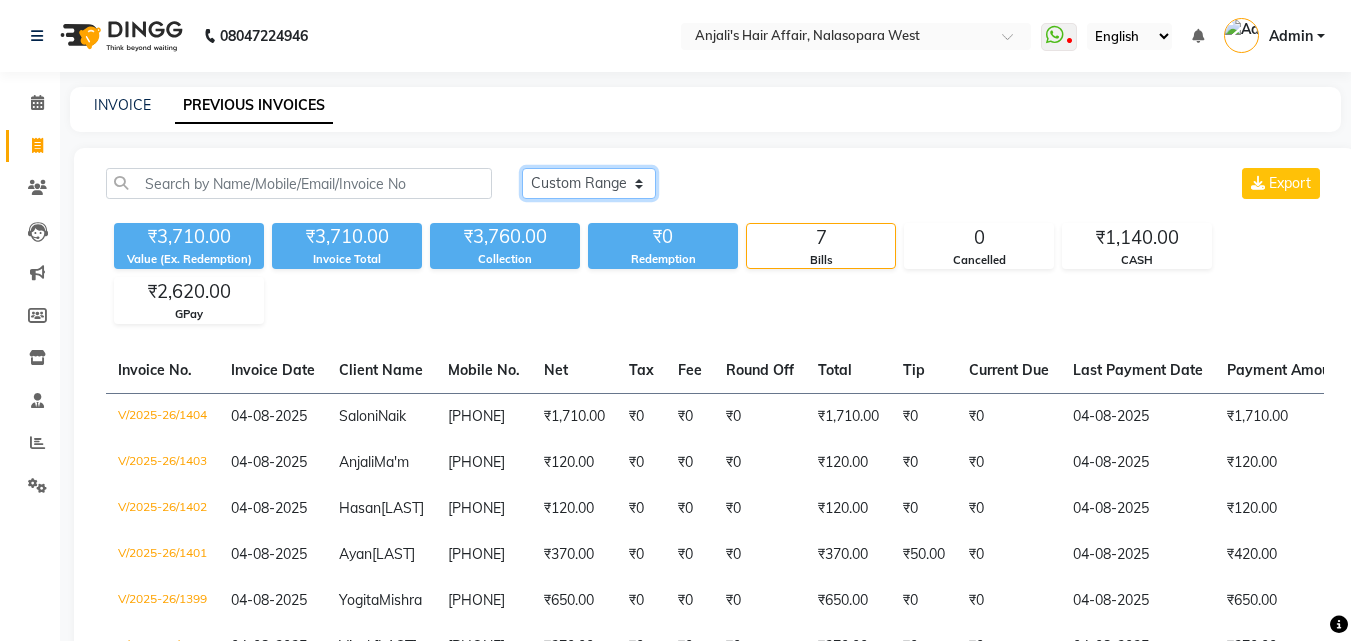 click on "Today Yesterday Custom Range" 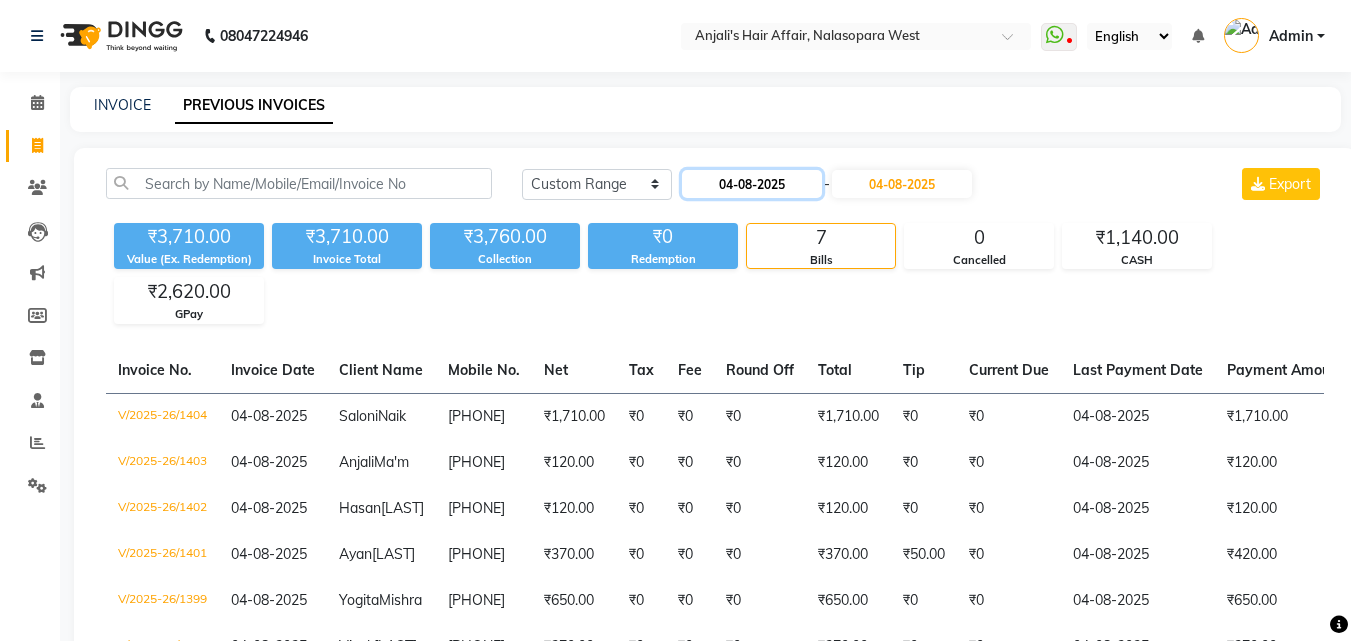 click on "04-08-2025" 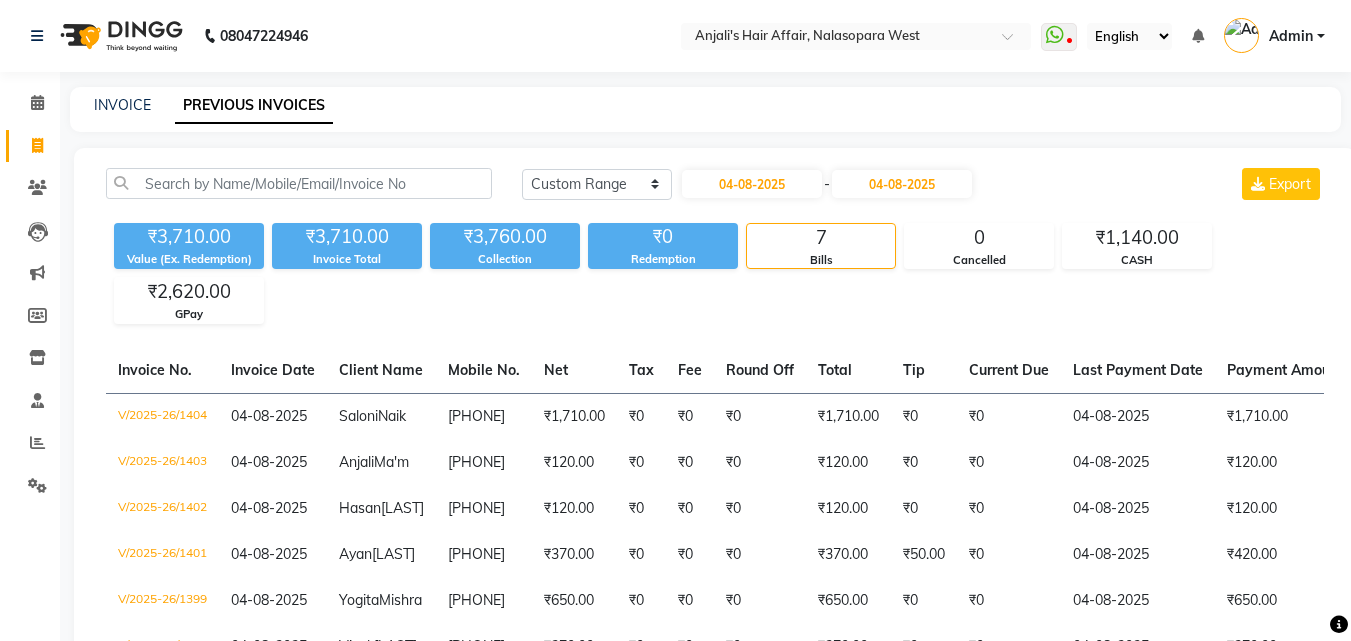 select on "8" 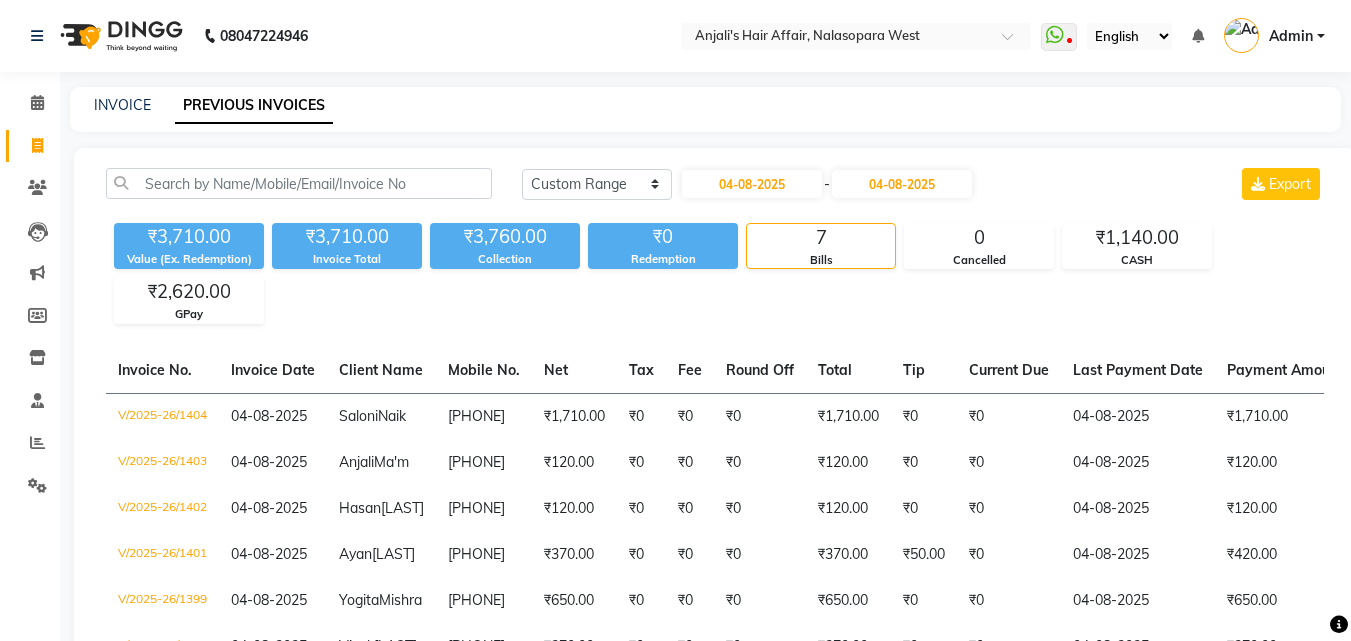 select on "2025" 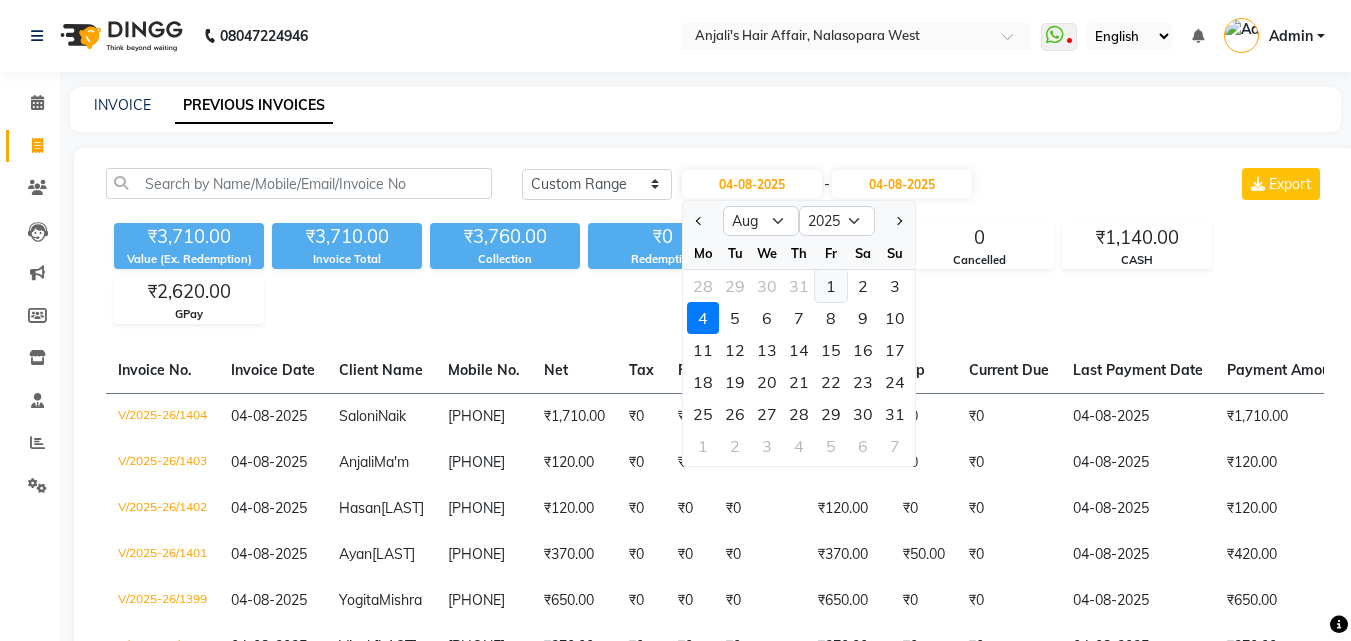 click on "1" 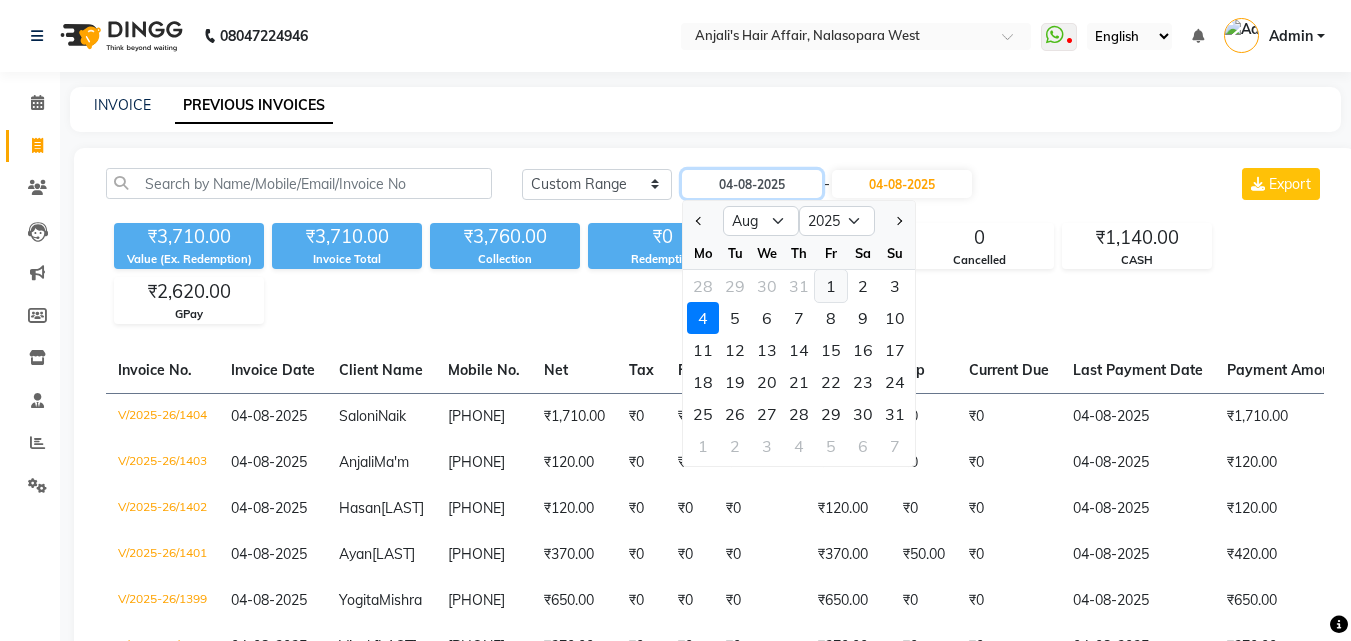 type on "01-08-2025" 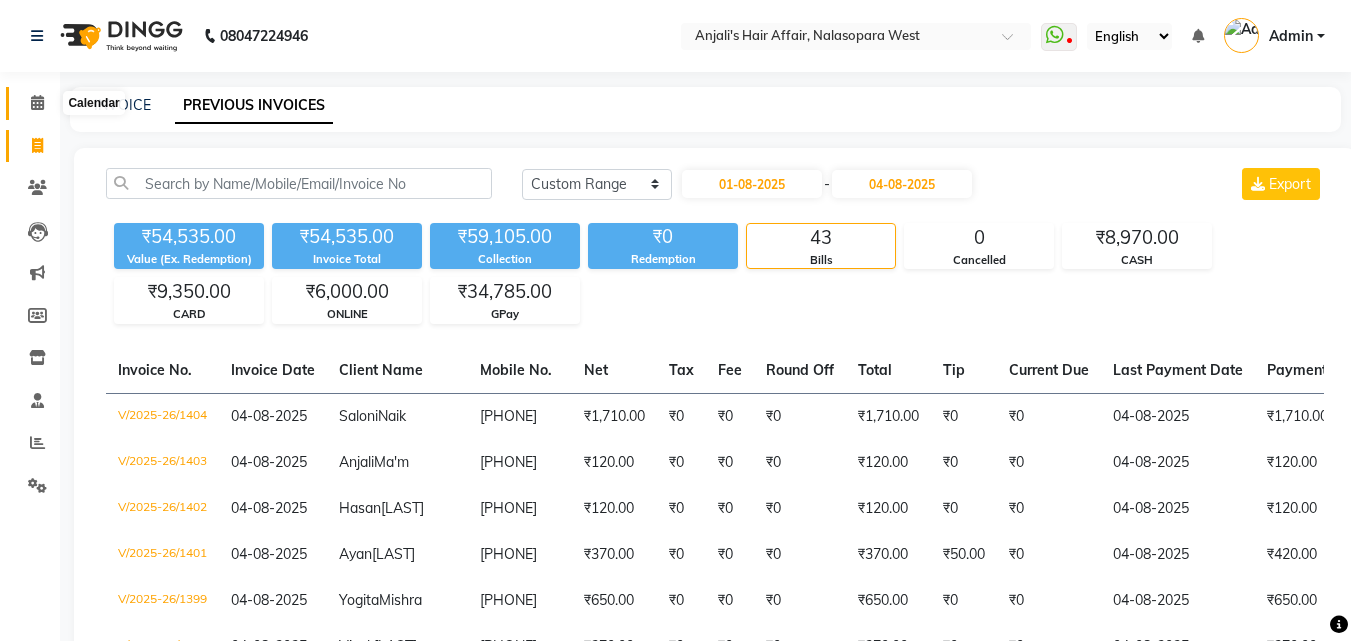 click 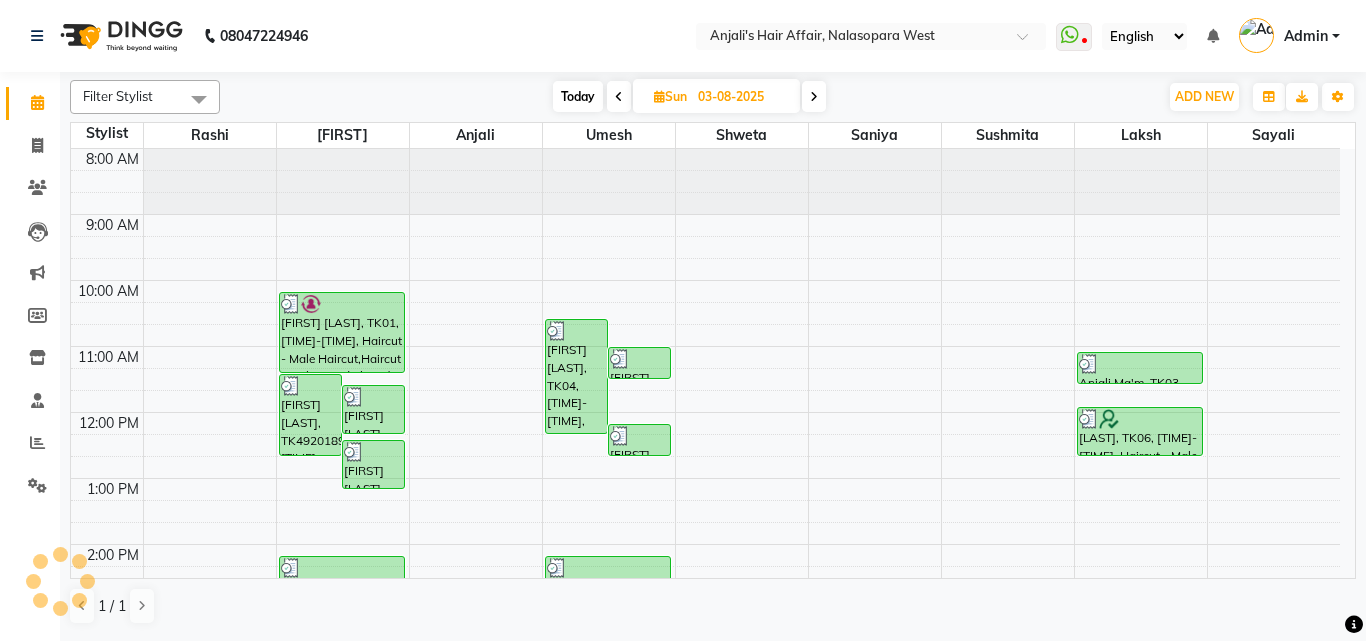 scroll, scrollTop: 0, scrollLeft: 0, axis: both 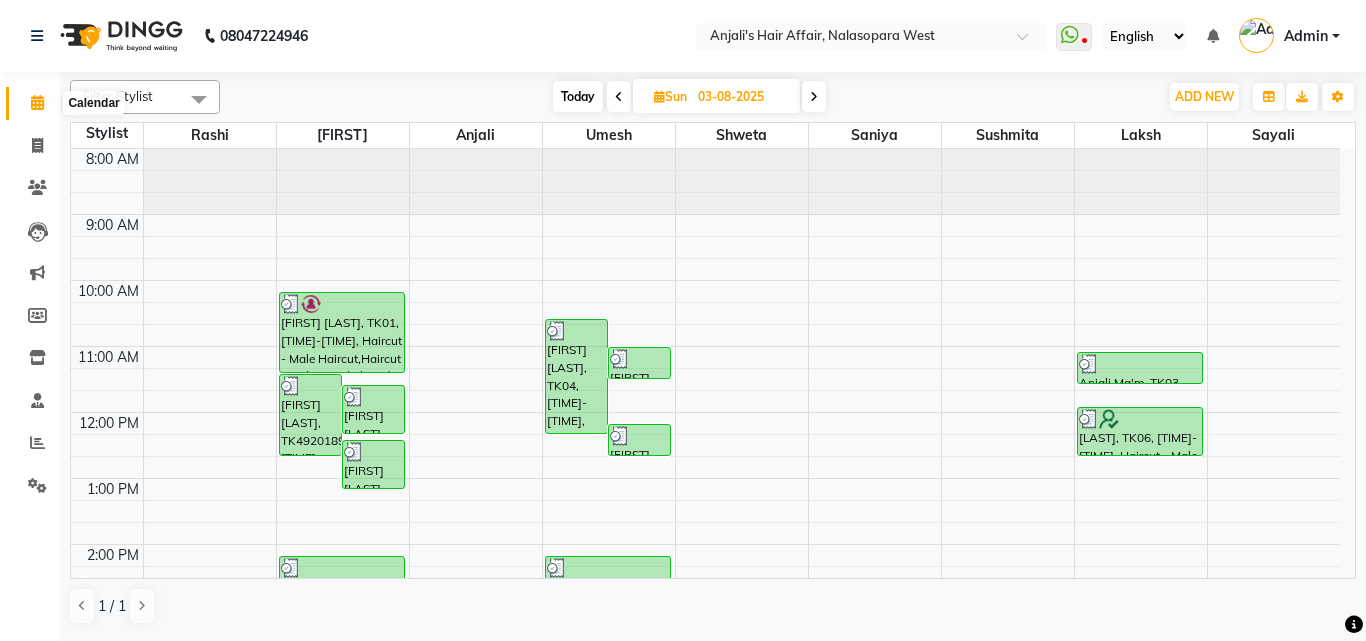 click 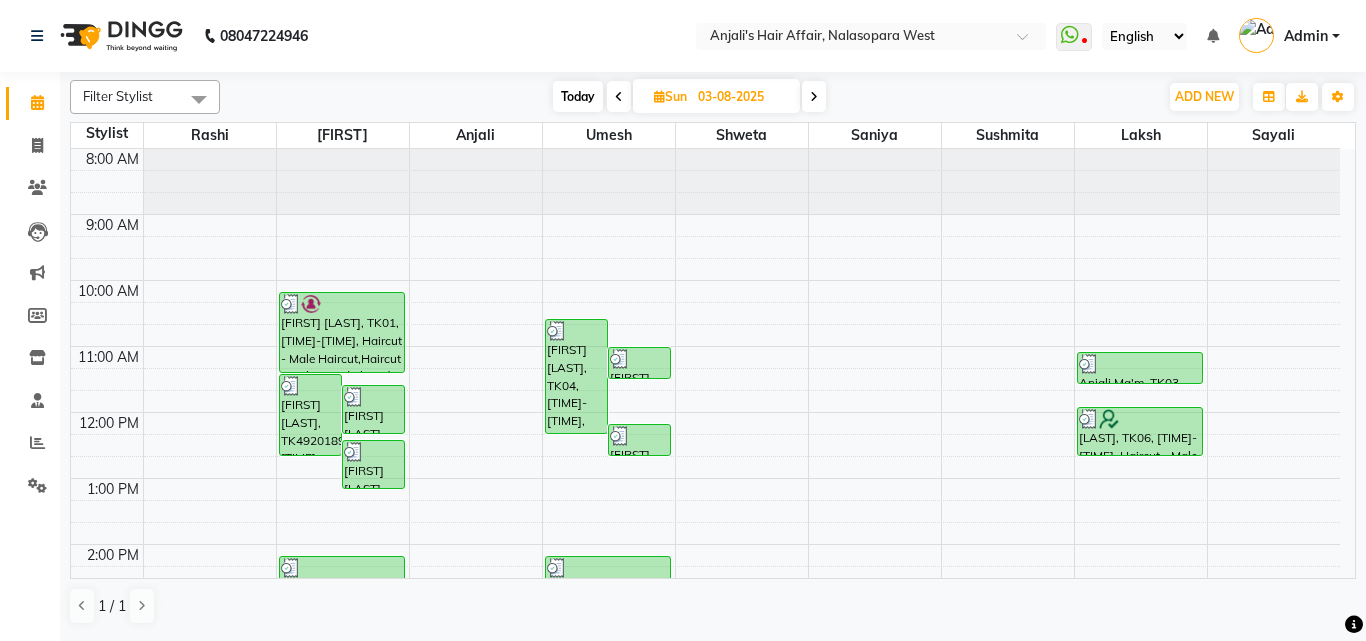 click at bounding box center (814, 97) 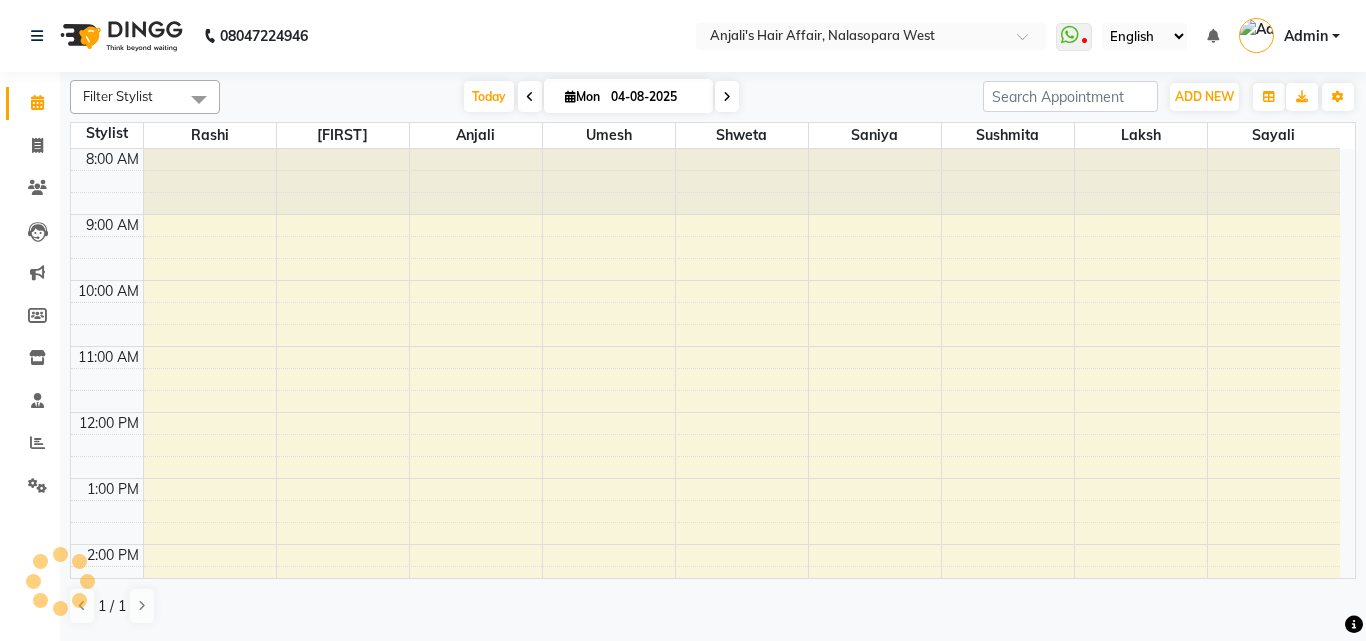 scroll, scrollTop: 626, scrollLeft: 0, axis: vertical 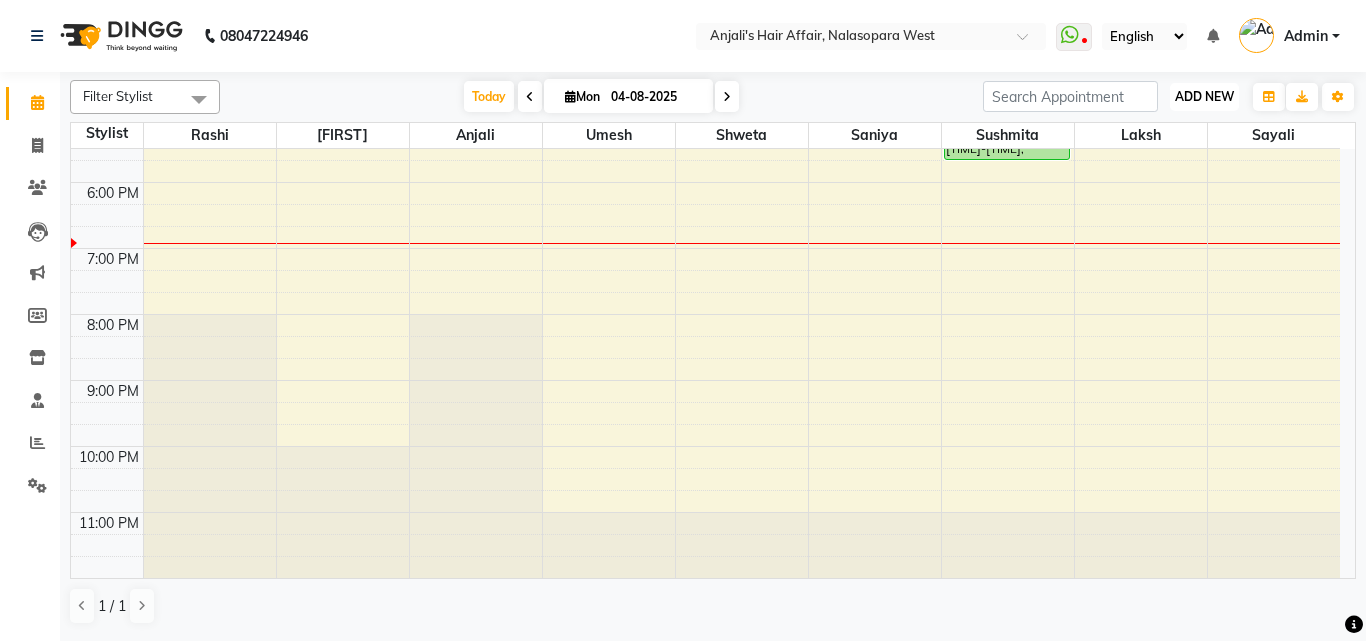 click on "ADD NEW Toggle Dropdown" at bounding box center (1204, 97) 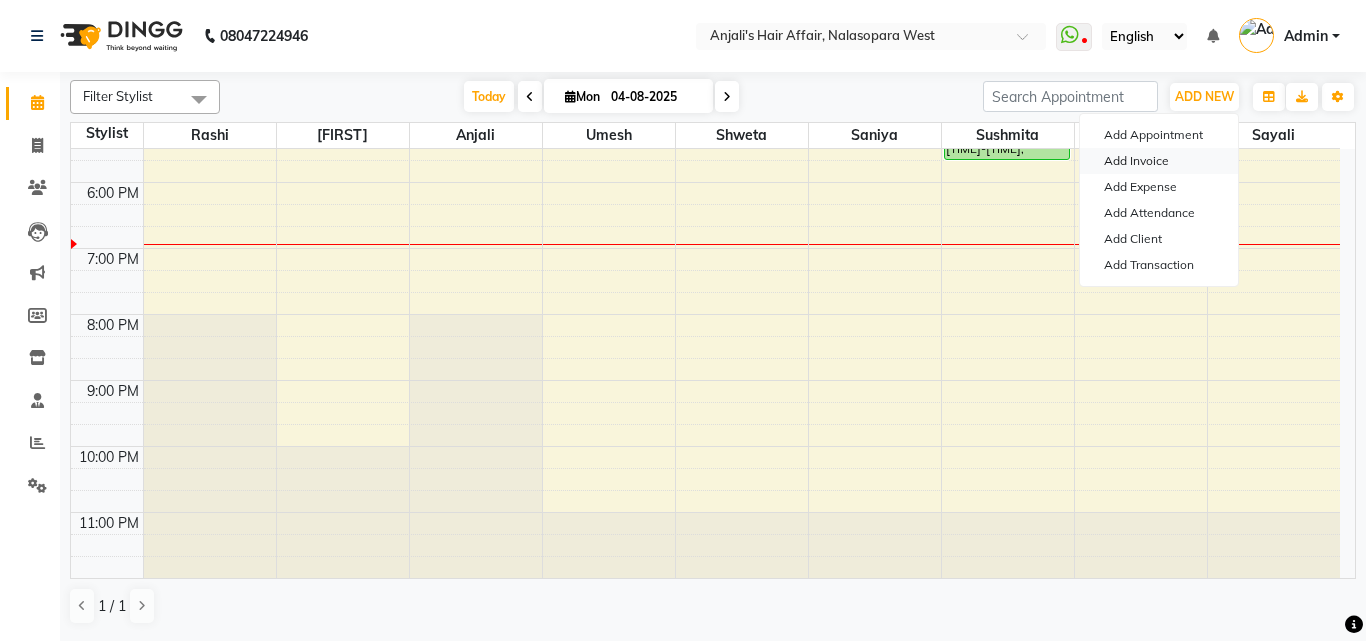 click on "Add Invoice" at bounding box center [1159, 161] 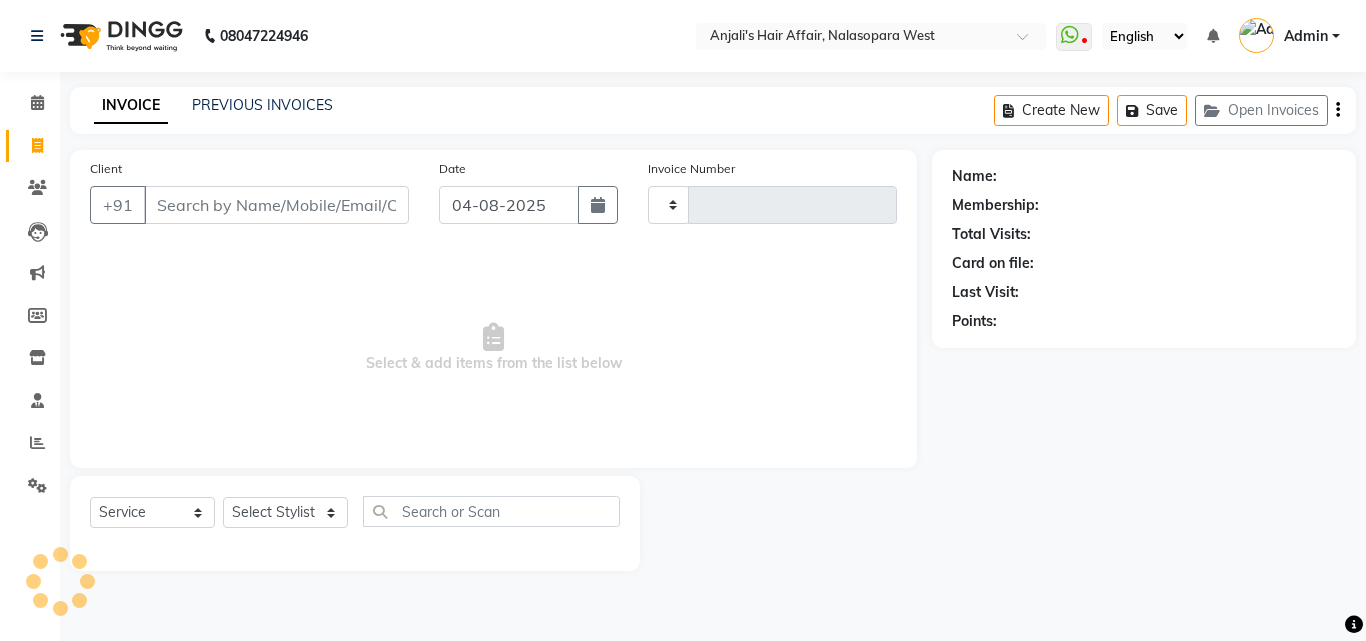 type on "1405" 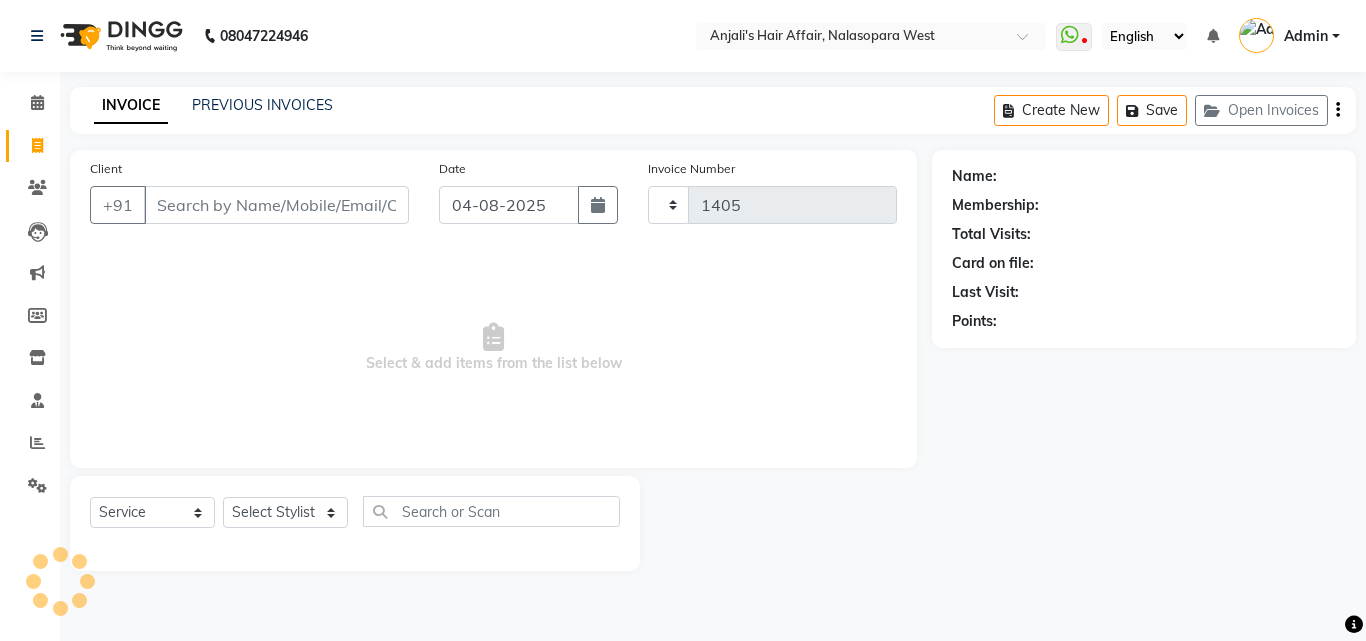 select on "6172" 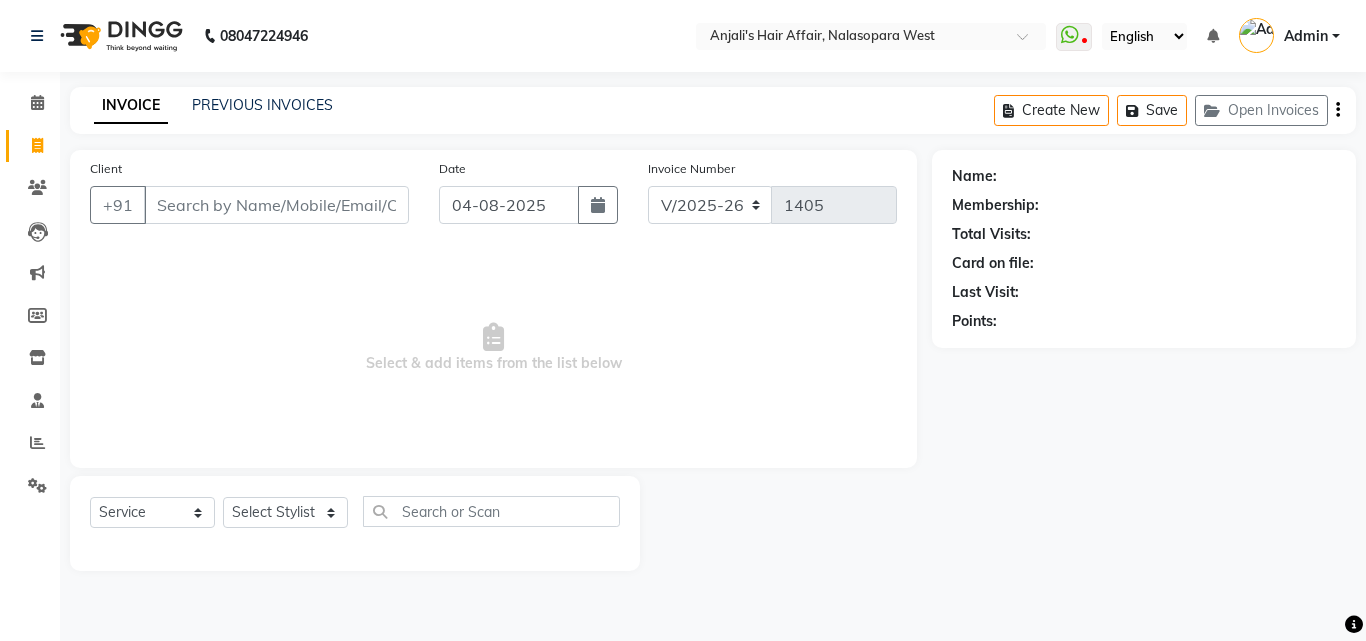 click on "Client" at bounding box center [276, 205] 